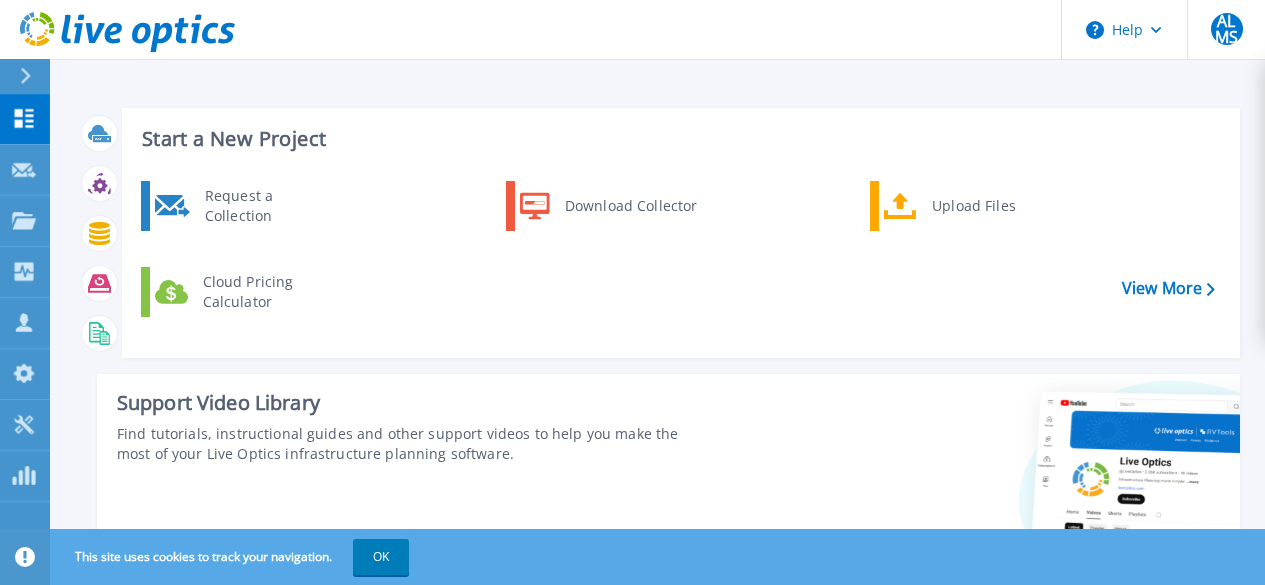 scroll, scrollTop: 0, scrollLeft: 0, axis: both 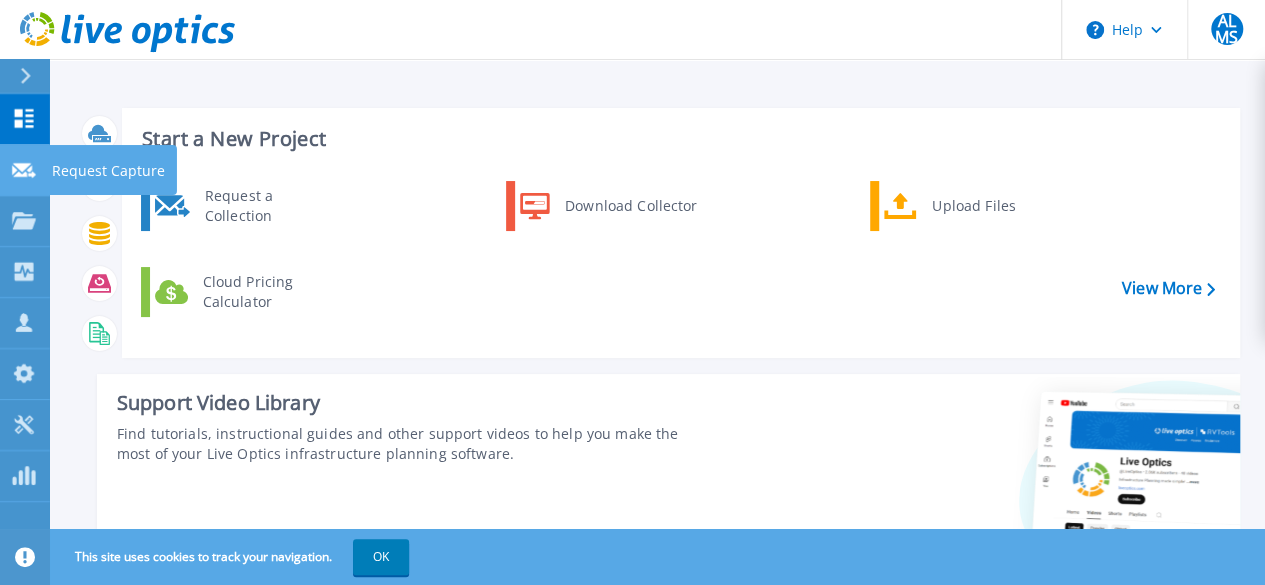 click 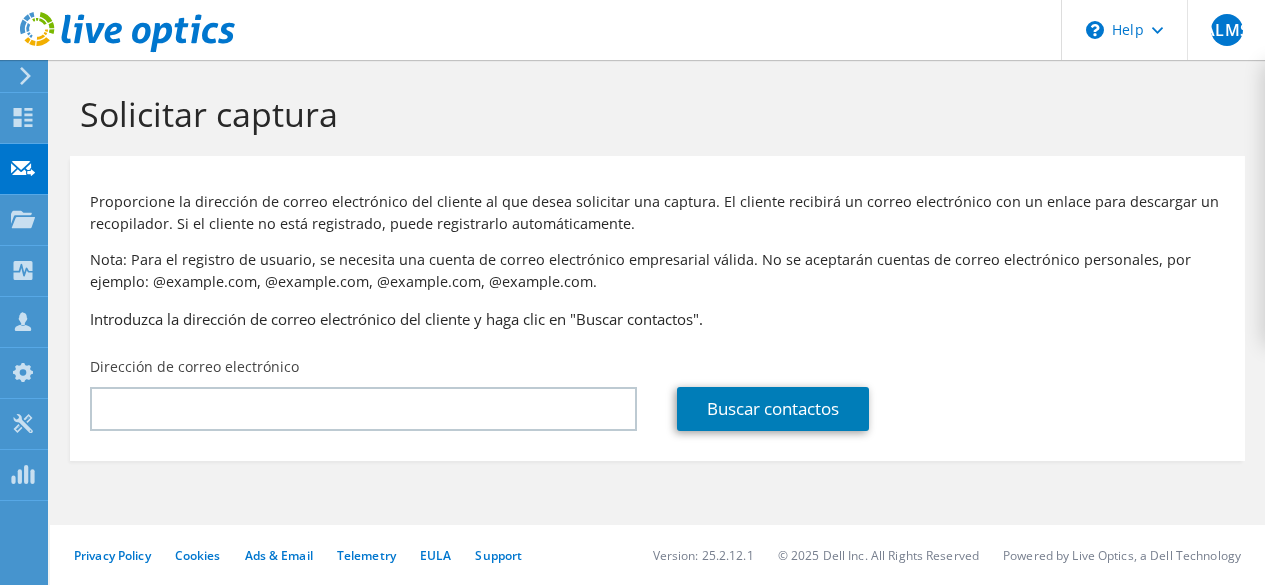 scroll, scrollTop: 0, scrollLeft: 0, axis: both 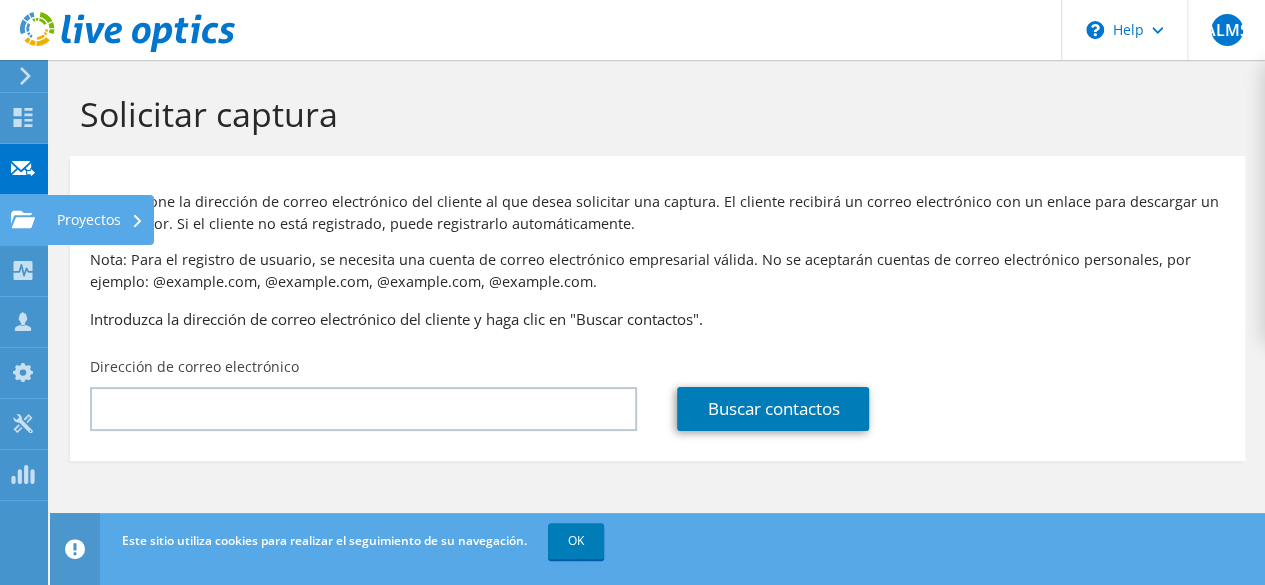 click 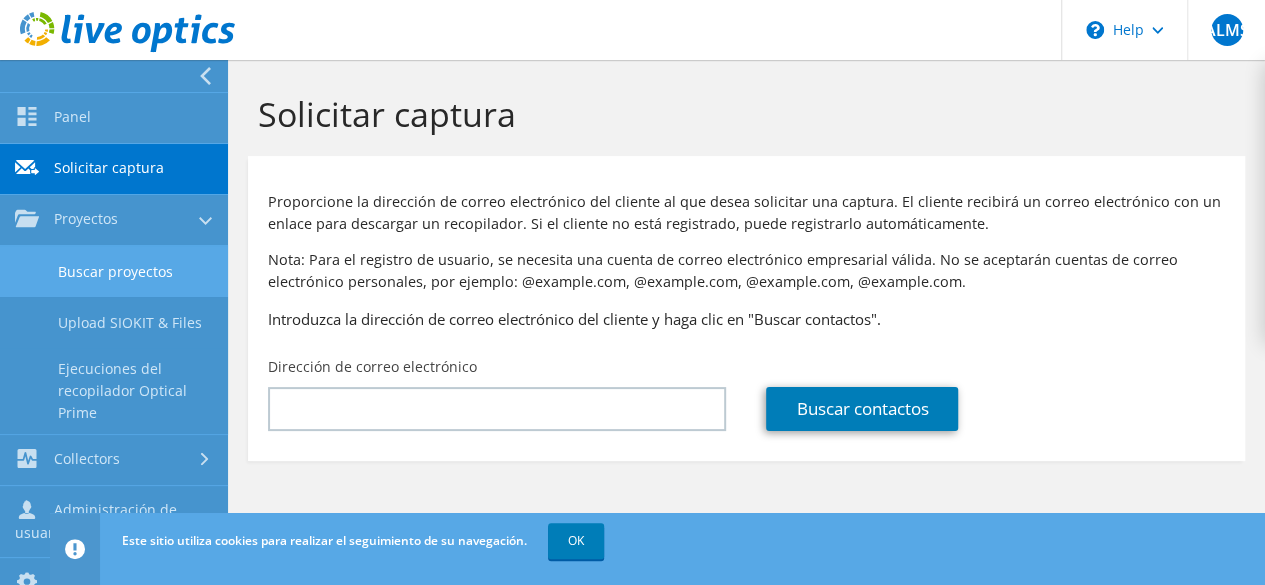 click on "Buscar proyectos" at bounding box center (114, 271) 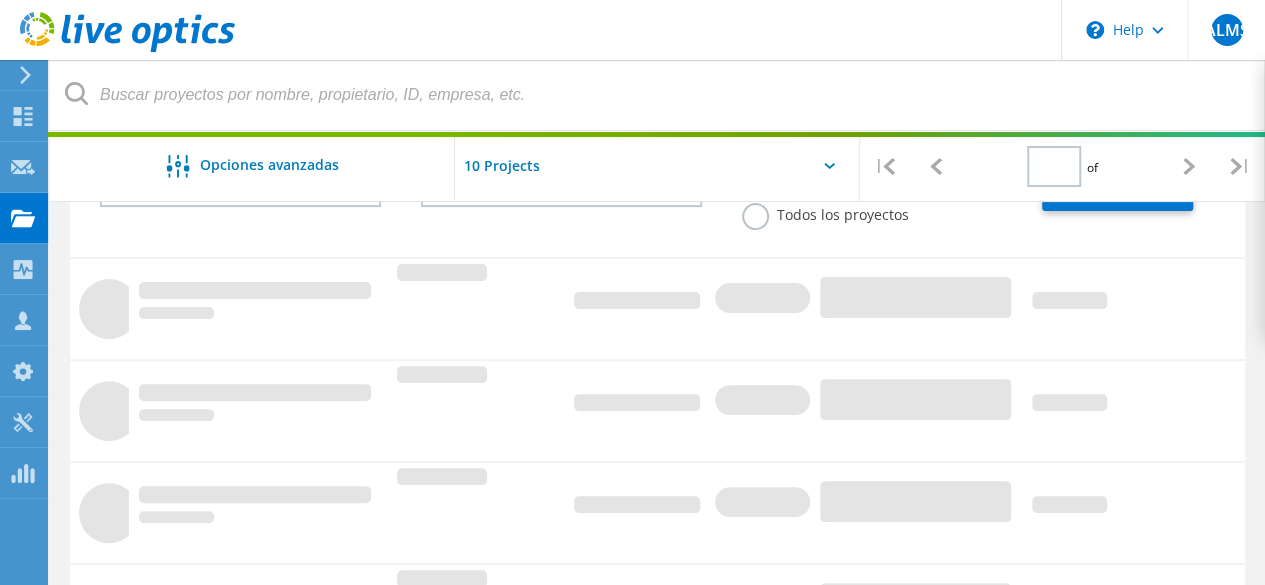 scroll, scrollTop: 162, scrollLeft: 0, axis: vertical 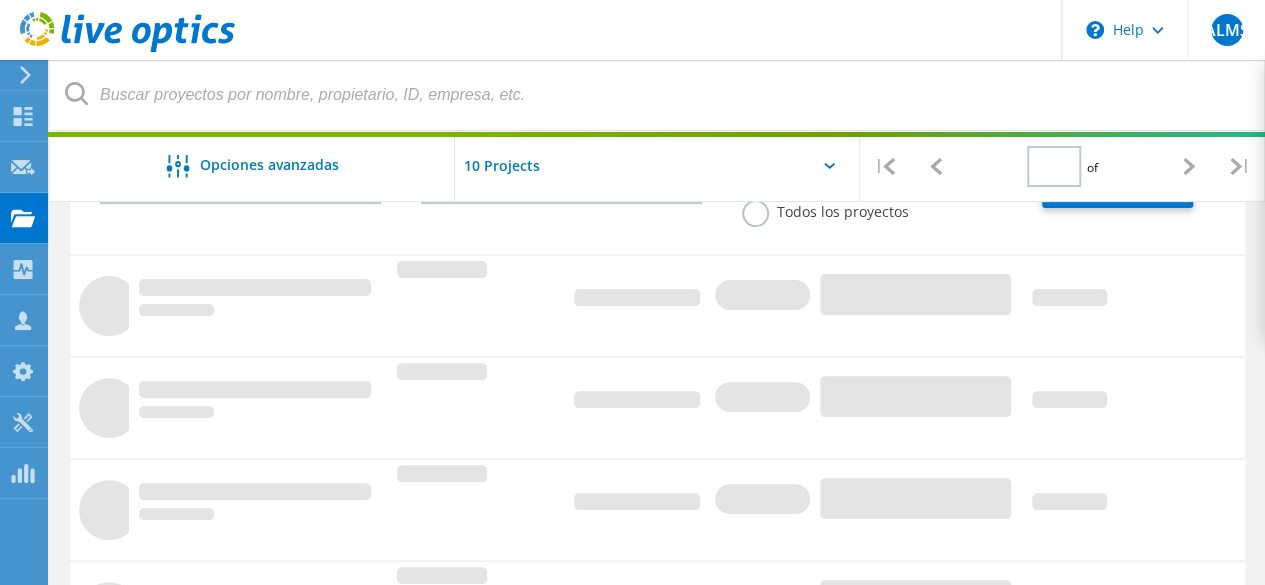type on "1" 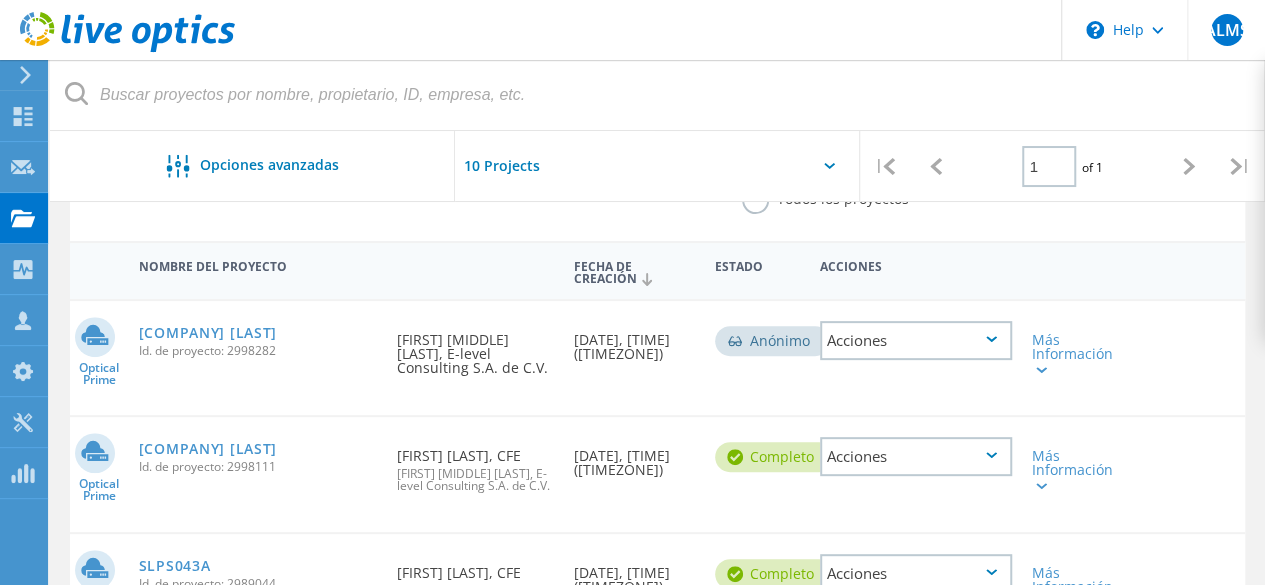 scroll, scrollTop: 176, scrollLeft: 0, axis: vertical 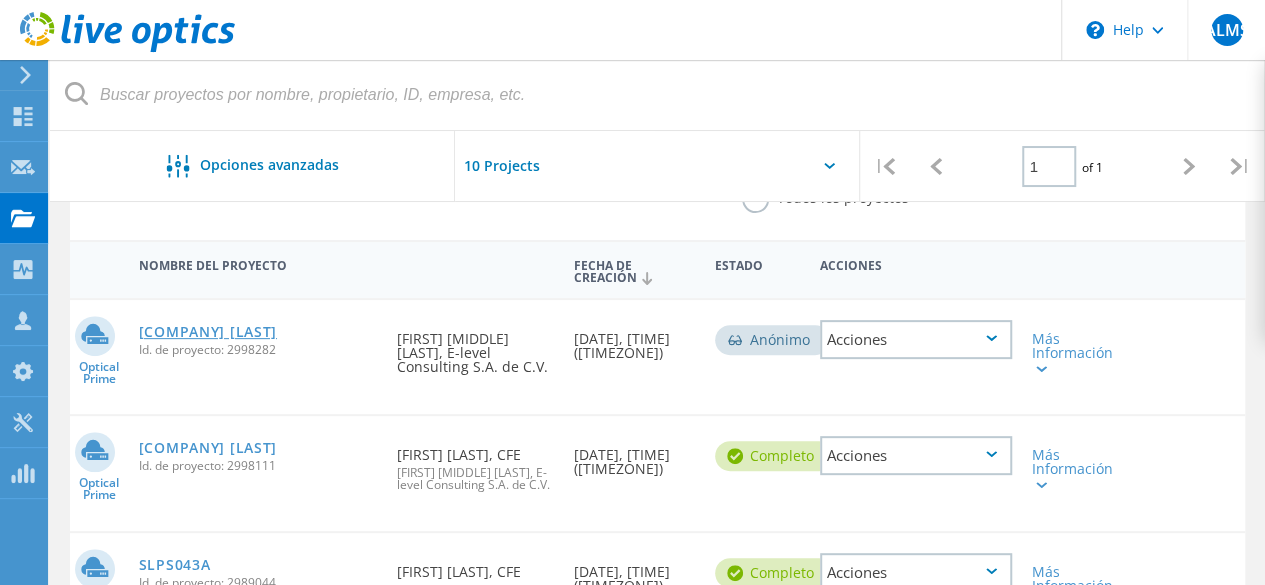 click on "[FIRST] [LAST]" 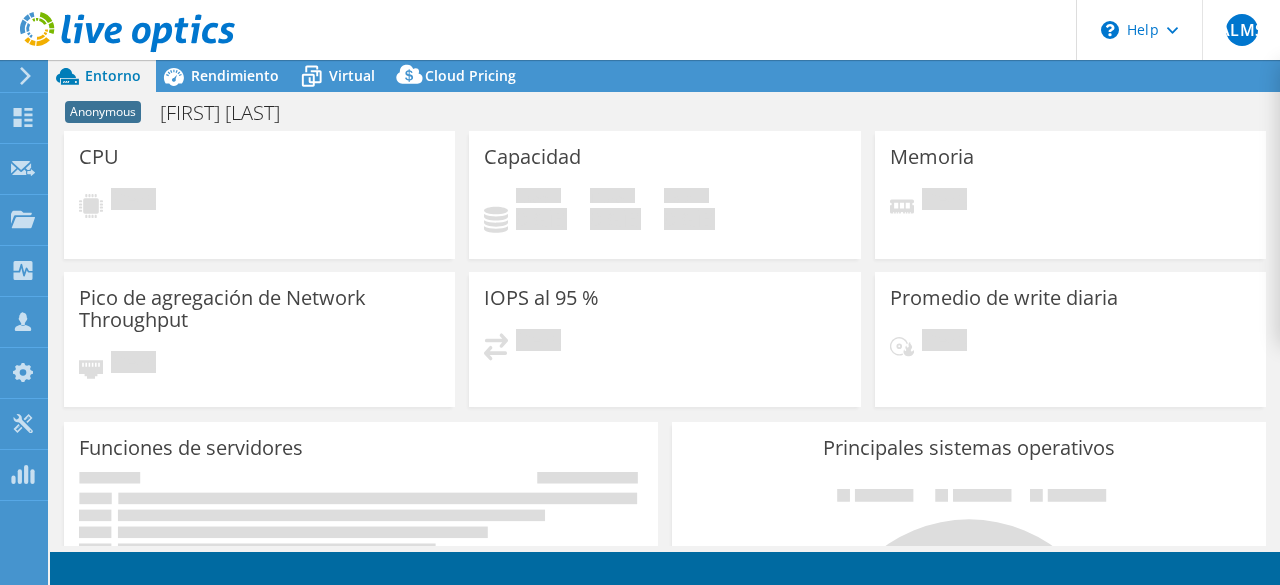 scroll, scrollTop: 0, scrollLeft: 0, axis: both 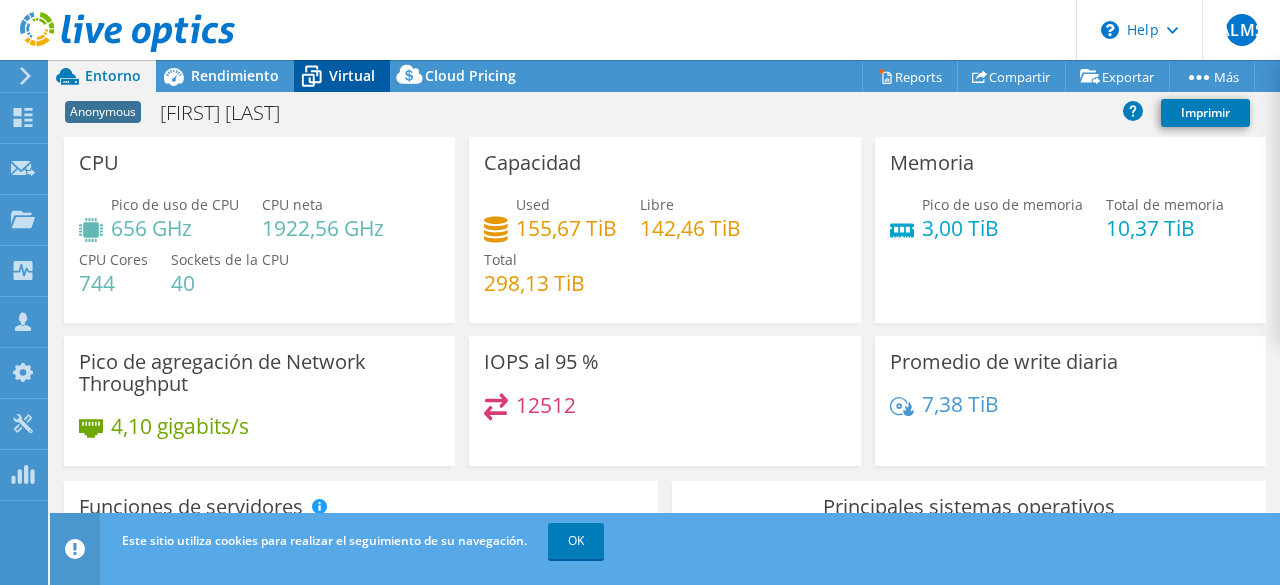 click 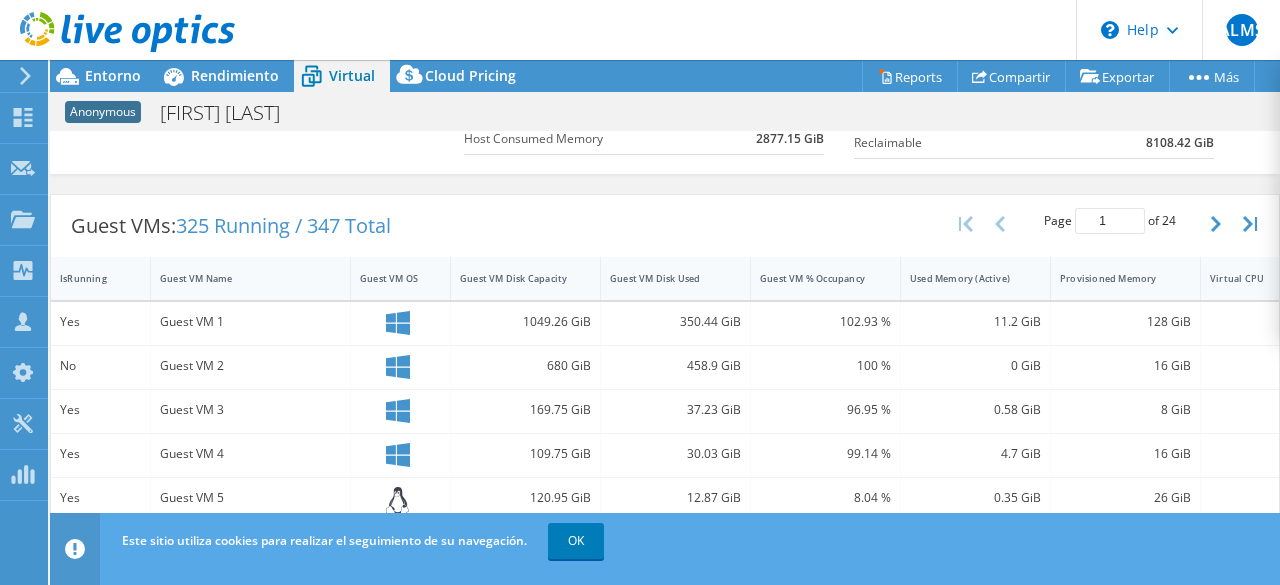 scroll, scrollTop: 329, scrollLeft: 0, axis: vertical 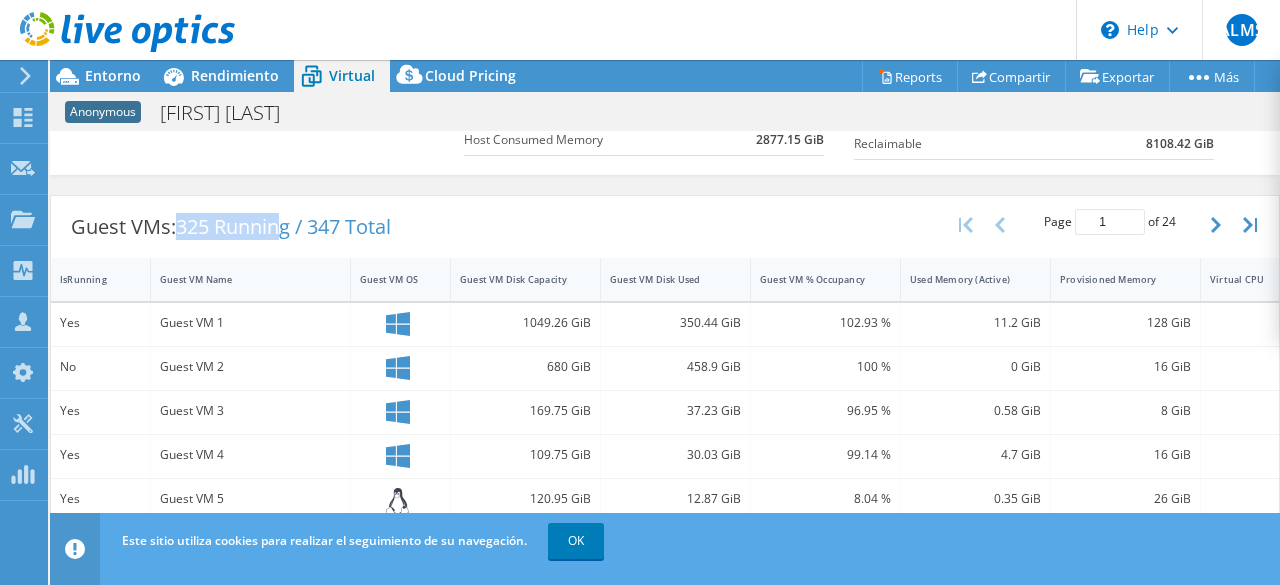 drag, startPoint x: 184, startPoint y: 219, endPoint x: 290, endPoint y: 223, distance: 106.07545 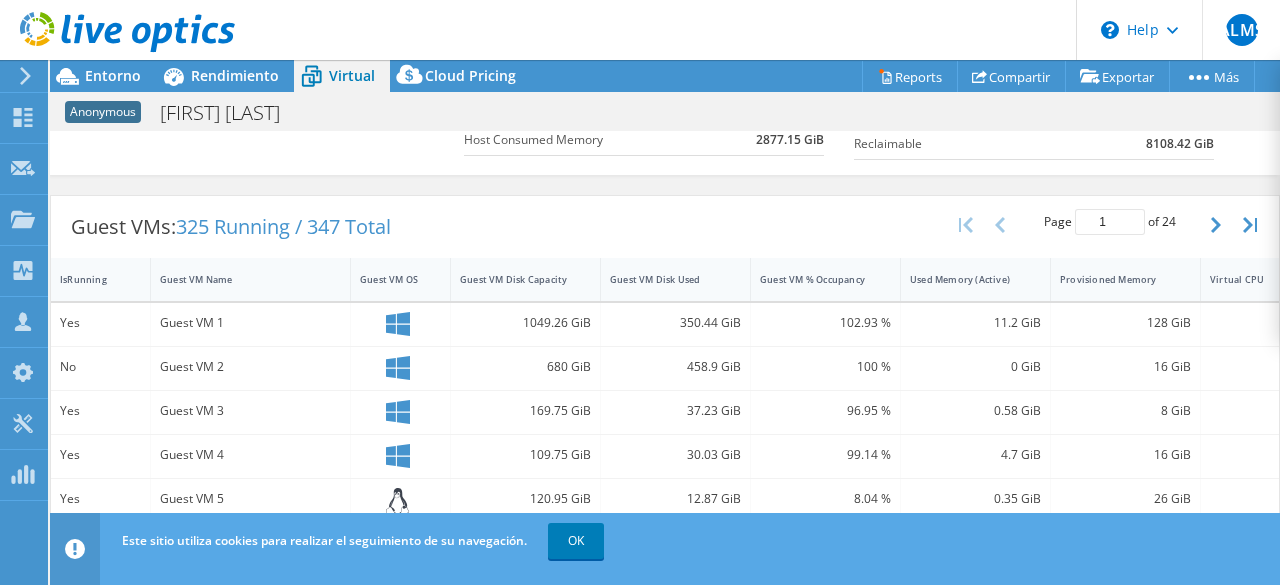 click on "Guest VMs:  325 Running / 347 Total Page   1   of   24 5 rows 10 rows 20 rows 25 rows 50 rows 100 rows" at bounding box center (665, 227) 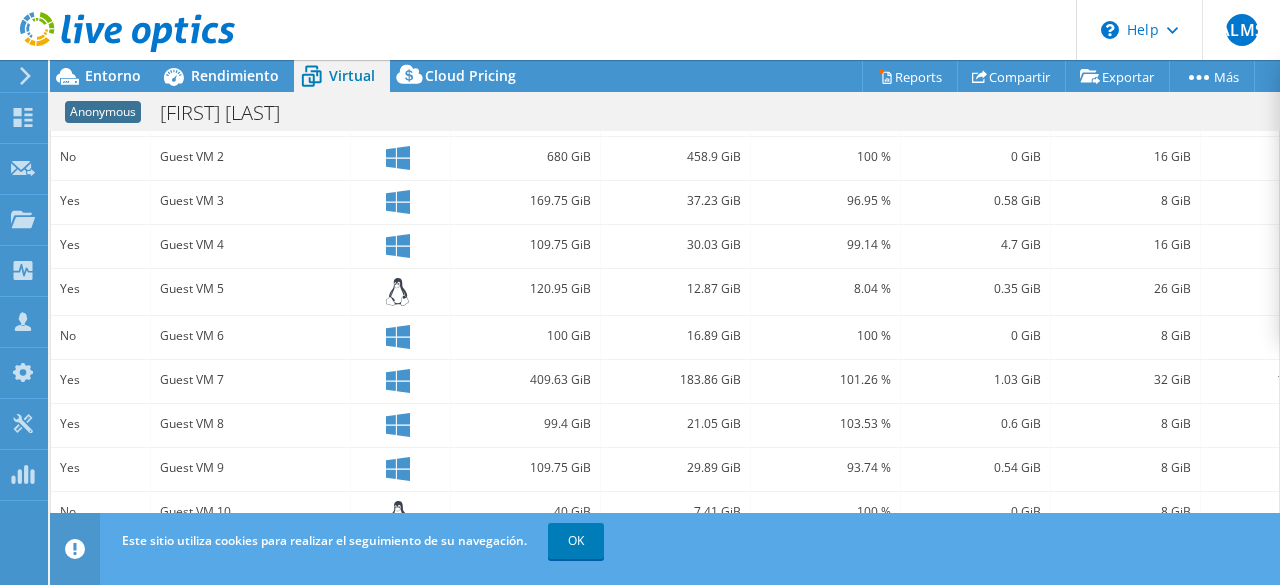 scroll, scrollTop: 535, scrollLeft: 0, axis: vertical 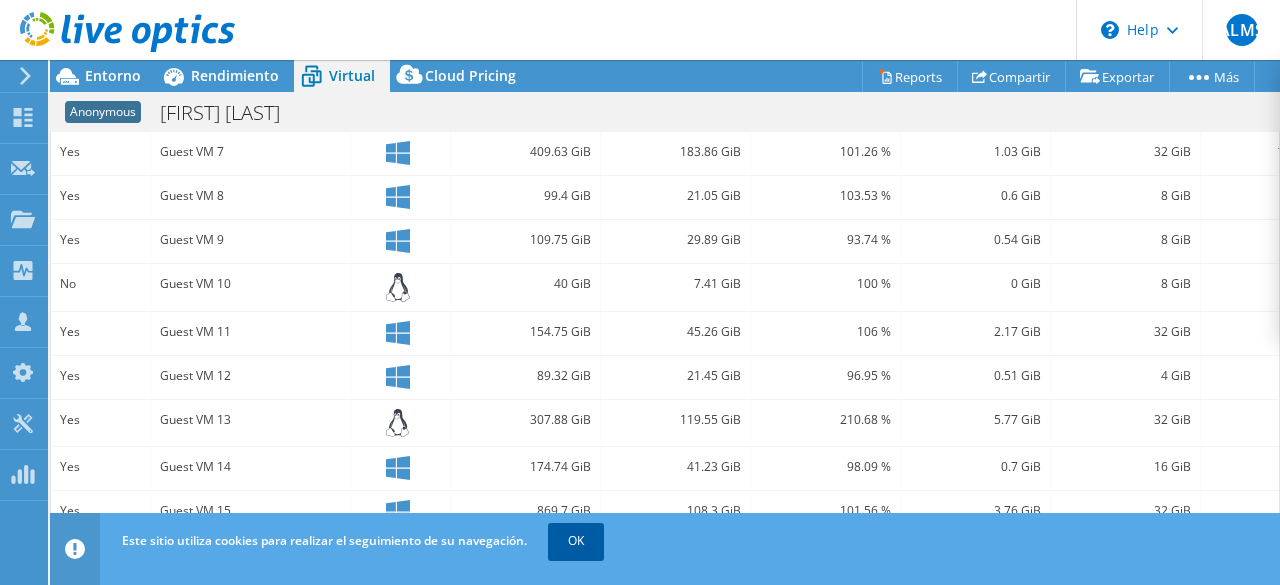 click on "OK" at bounding box center [576, 541] 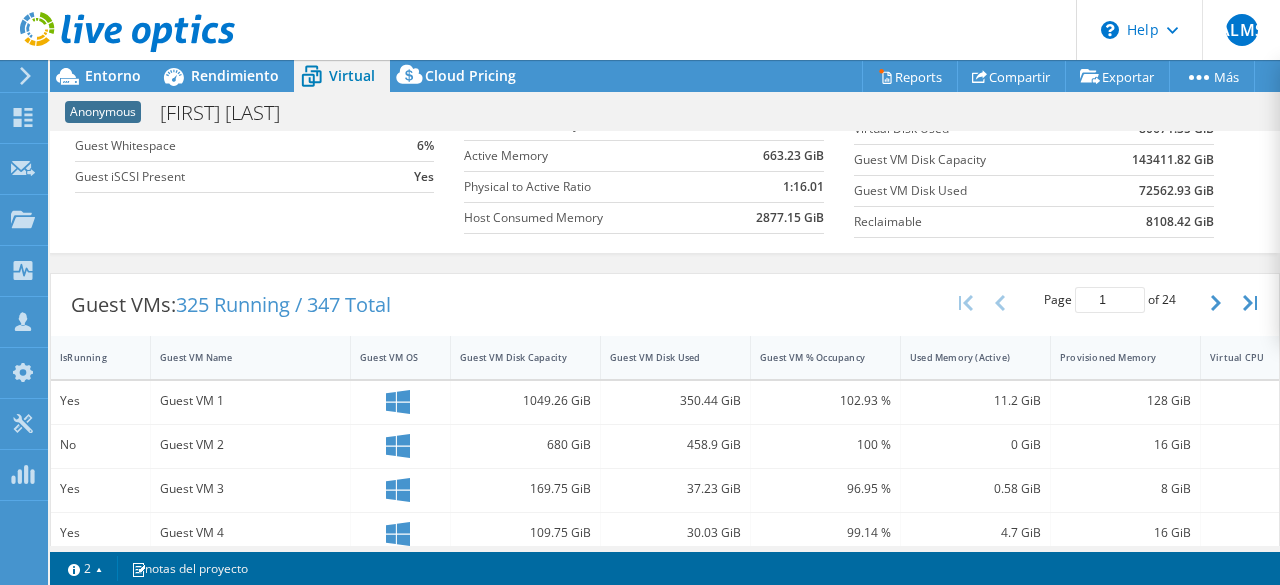 scroll, scrollTop: 0, scrollLeft: 0, axis: both 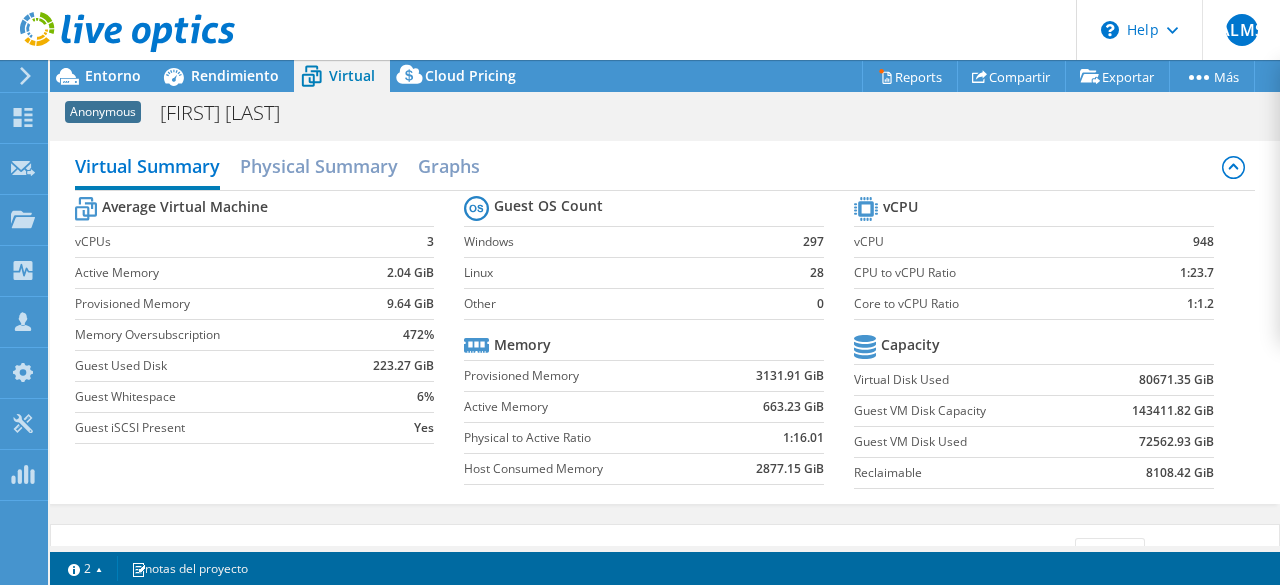 click on "297" at bounding box center (813, 242) 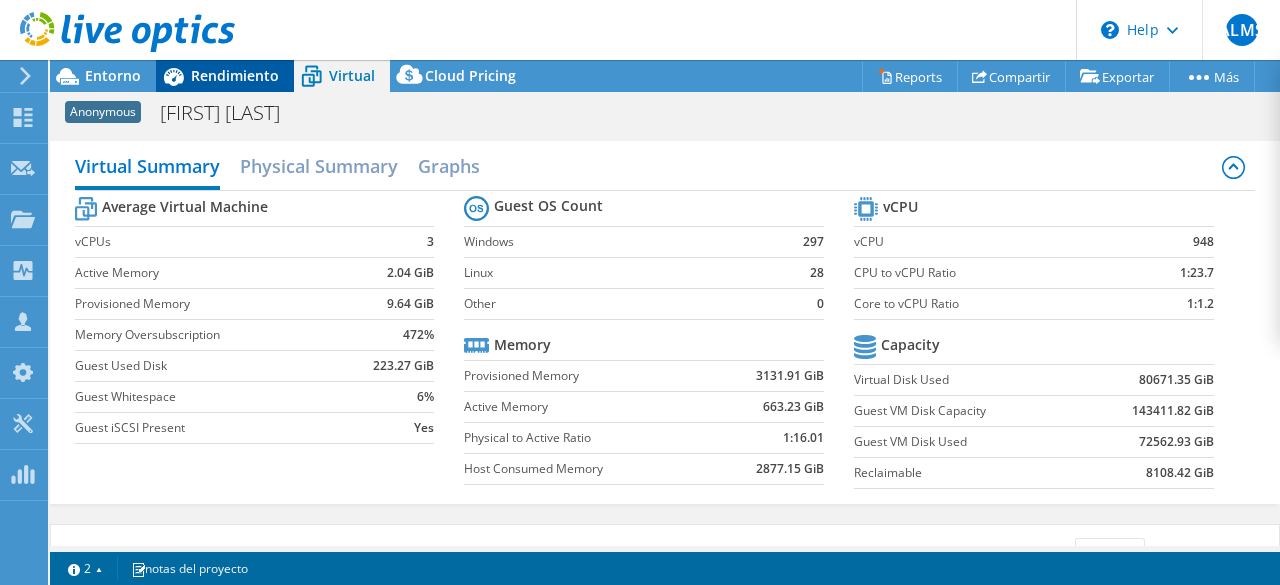 click on "Rendimiento" at bounding box center (235, 75) 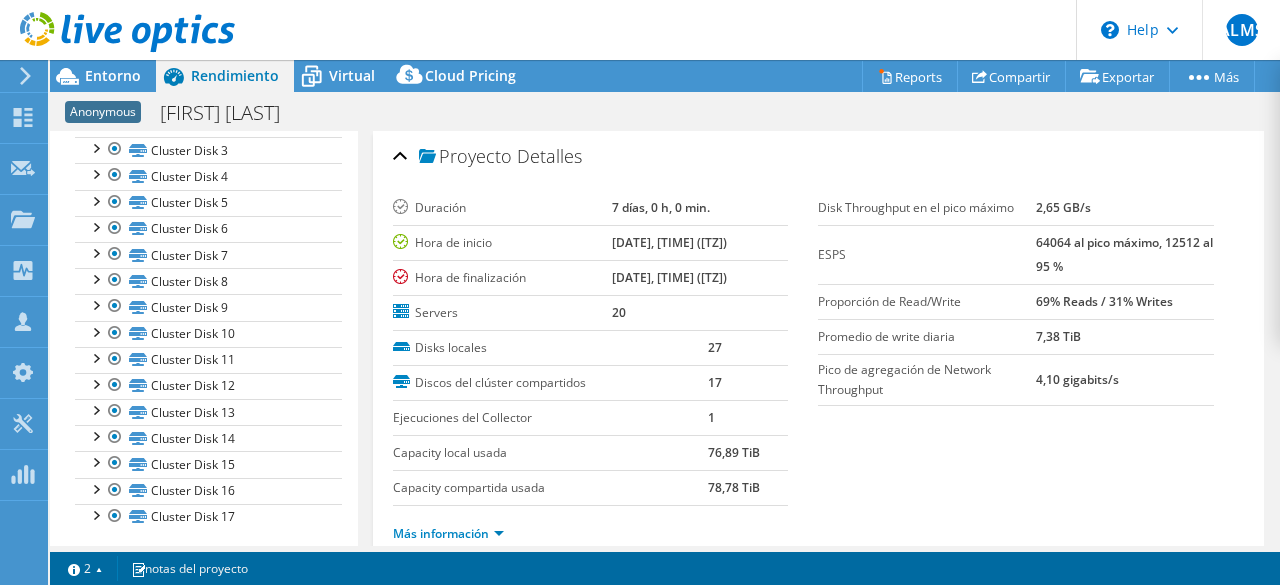 scroll, scrollTop: 0, scrollLeft: 0, axis: both 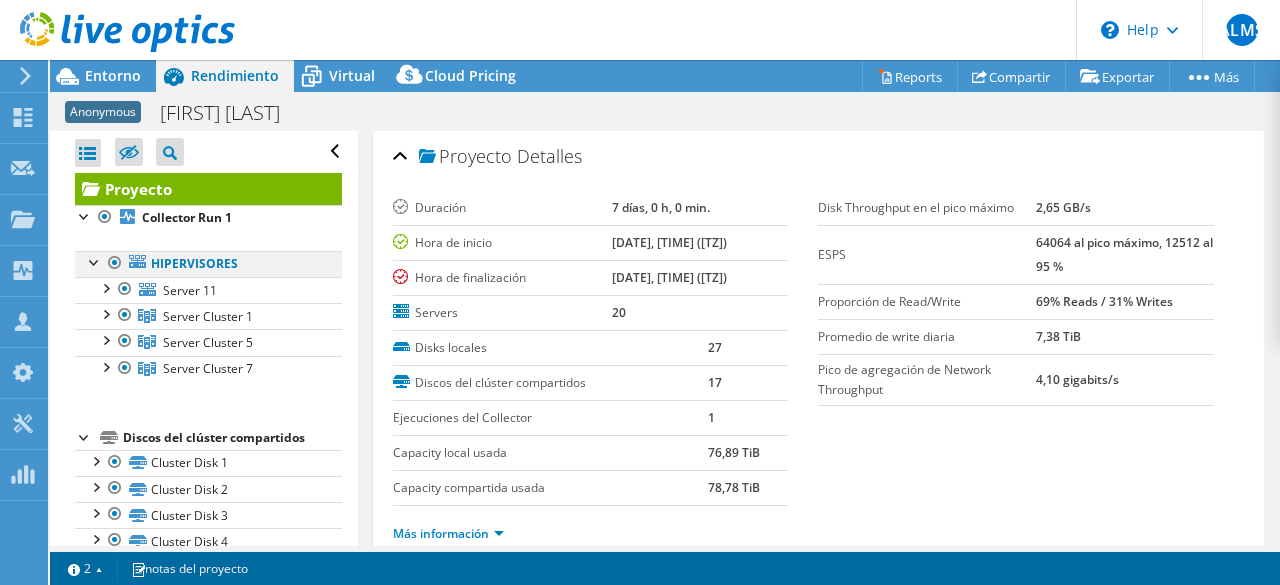 click at bounding box center (95, 261) 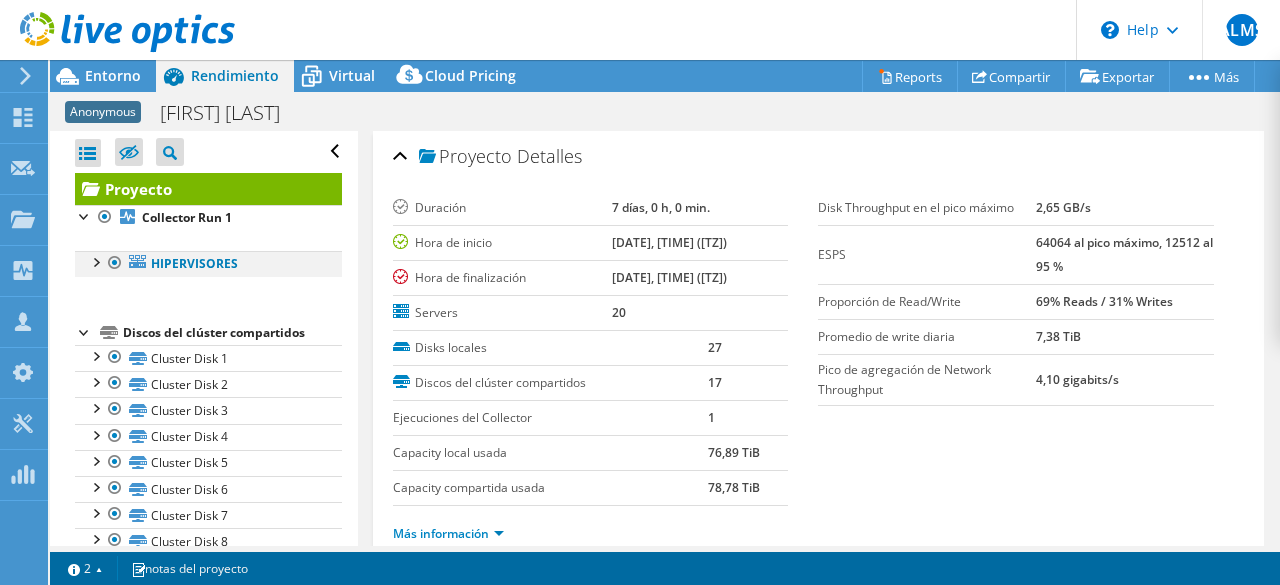click at bounding box center (95, 261) 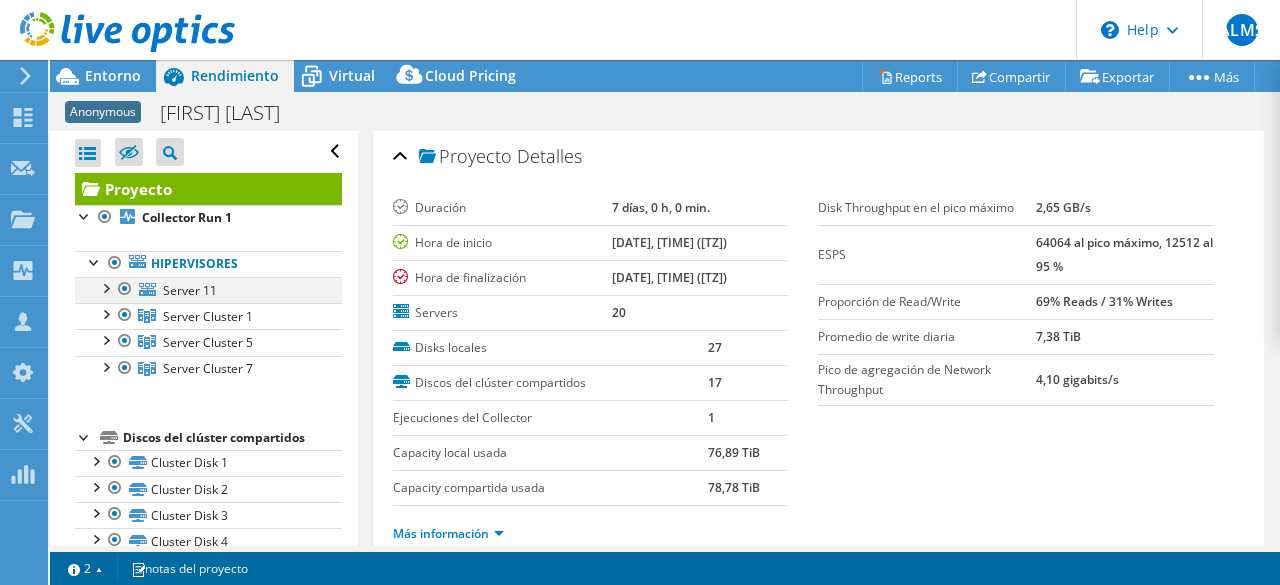 click at bounding box center [105, 287] 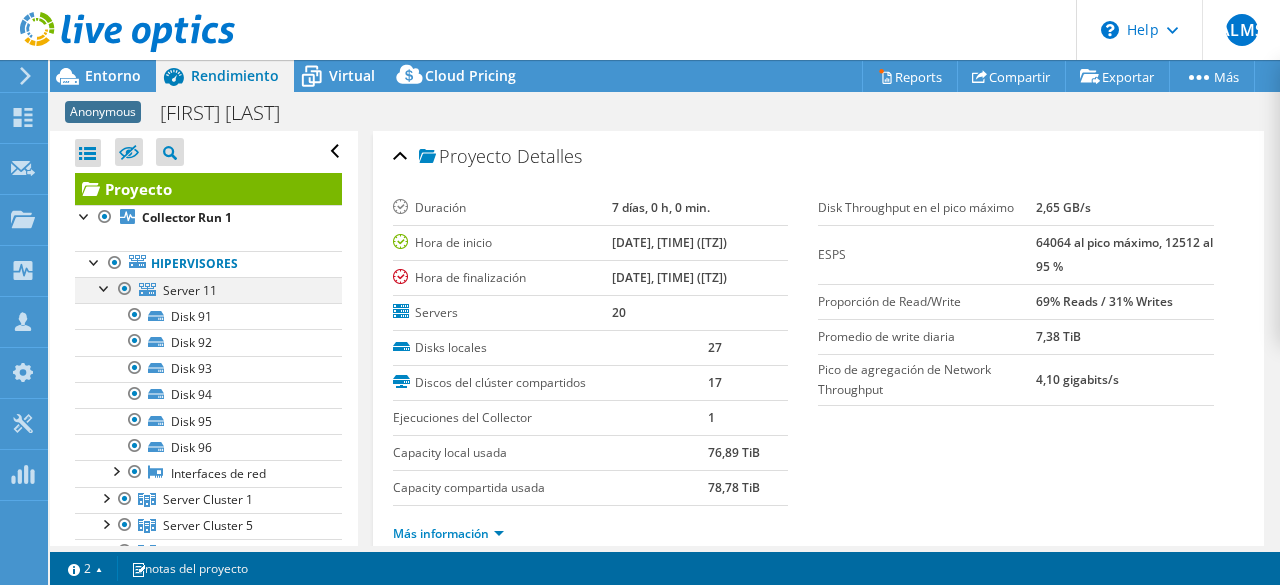 click at bounding box center (105, 287) 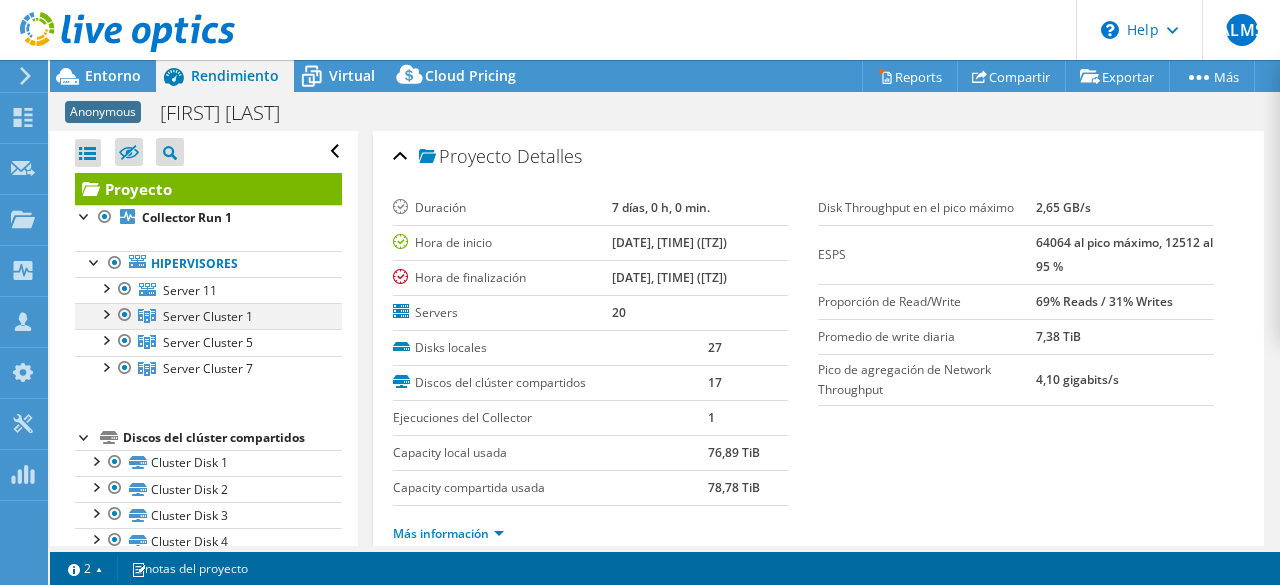 click at bounding box center (105, 313) 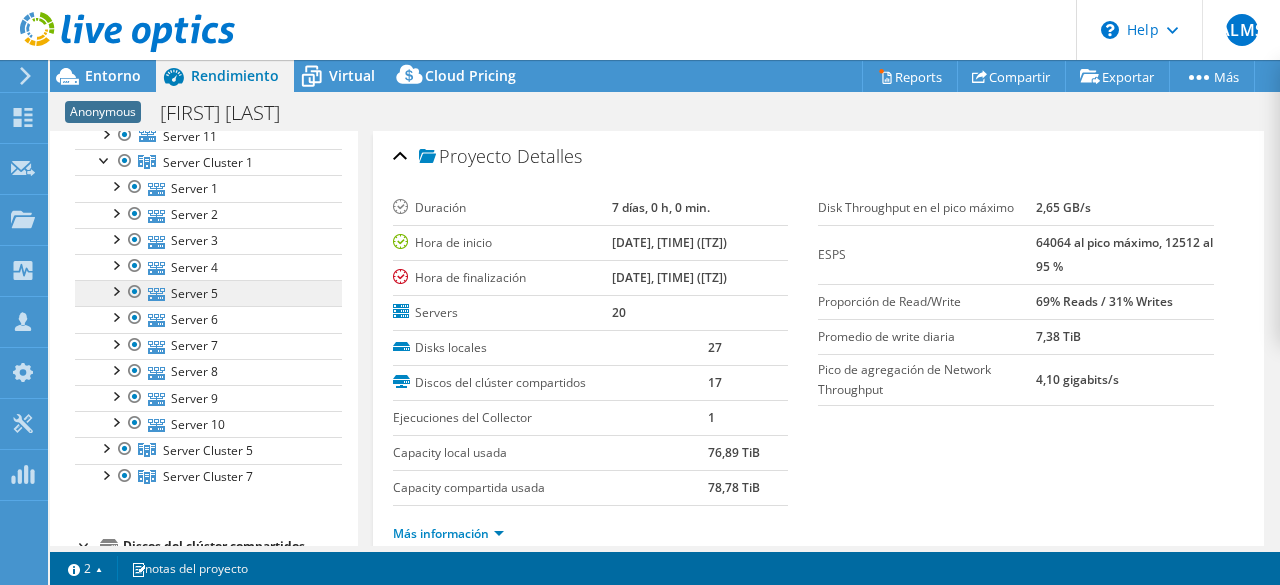 scroll, scrollTop: 158, scrollLeft: 0, axis: vertical 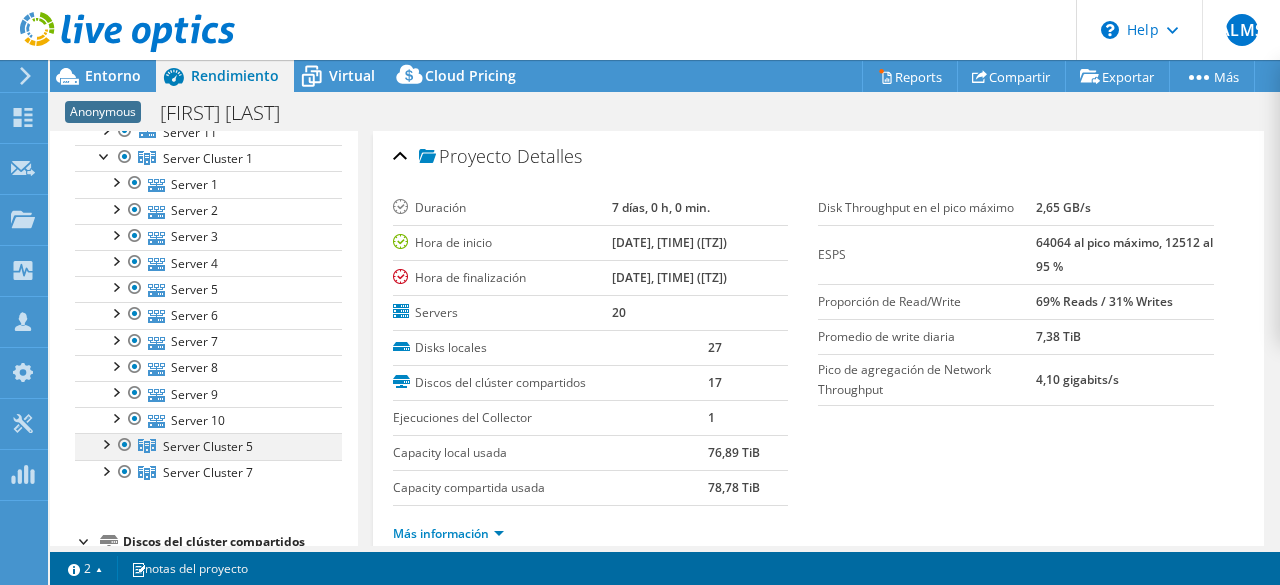 click at bounding box center [105, 443] 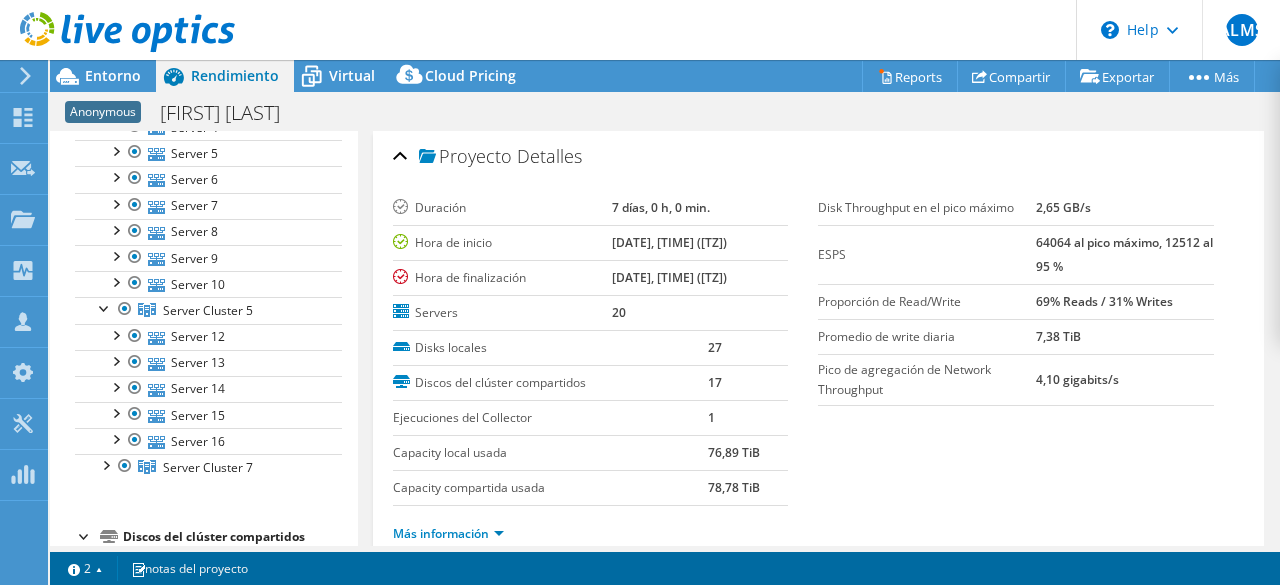 scroll, scrollTop: 317, scrollLeft: 0, axis: vertical 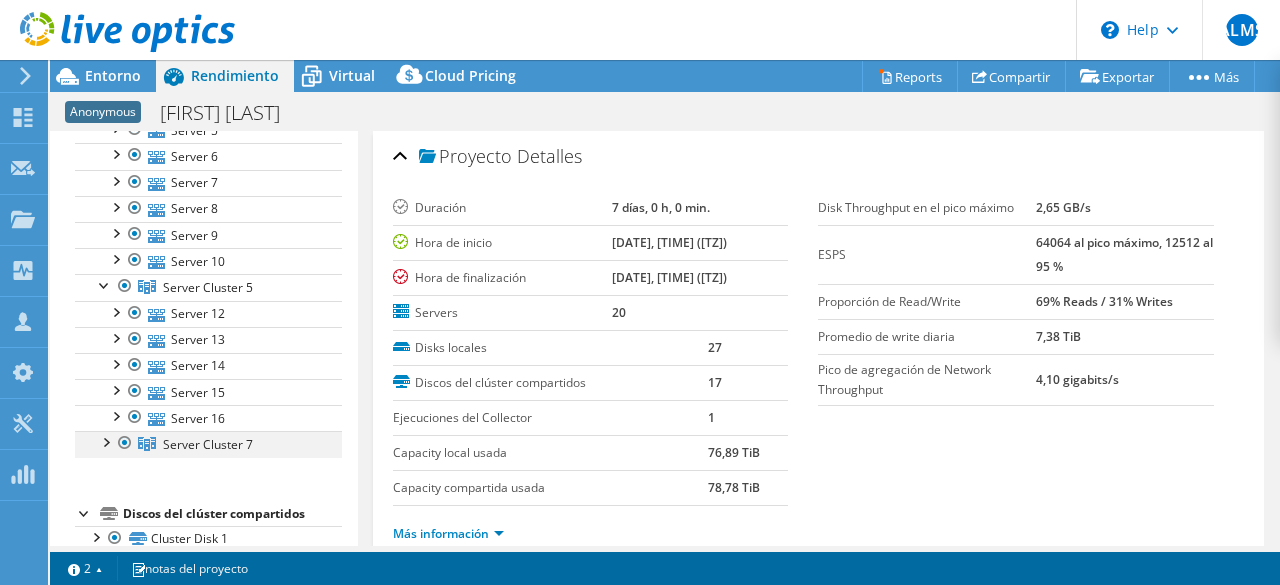 click at bounding box center (105, 441) 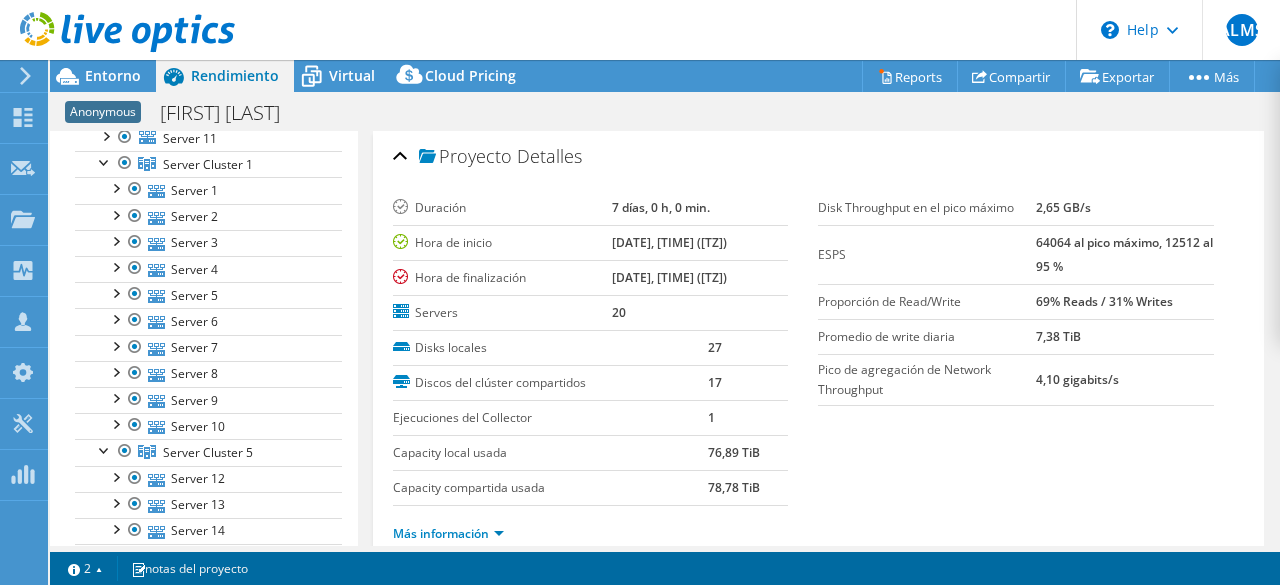 scroll, scrollTop: 128, scrollLeft: 0, axis: vertical 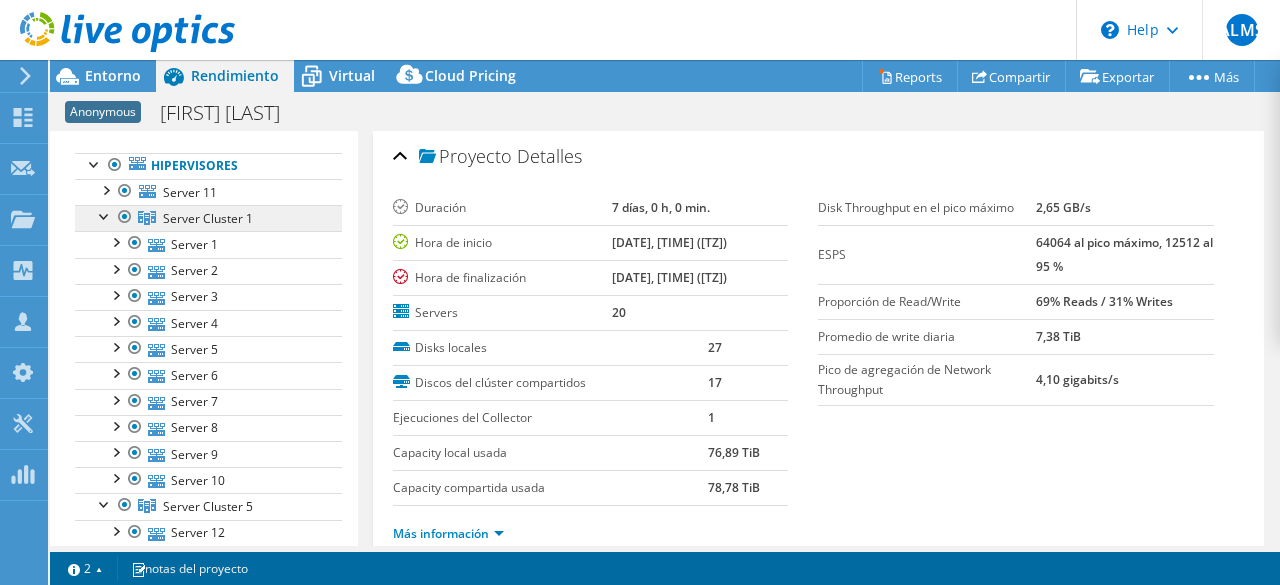 click on "Server Cluster 1" at bounding box center [208, 218] 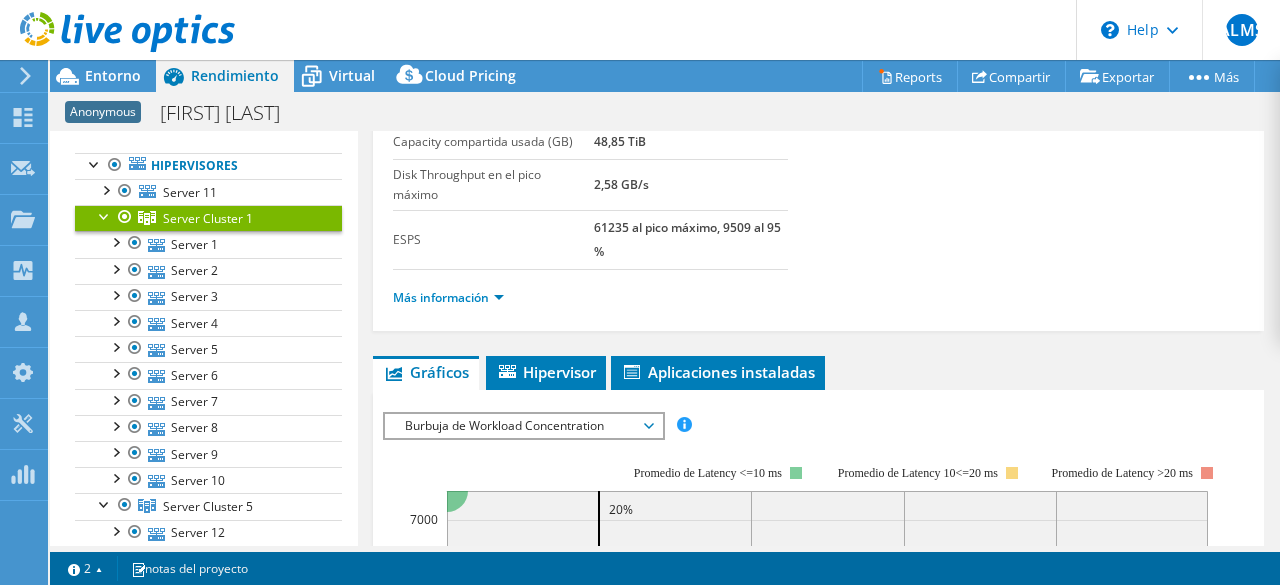 scroll, scrollTop: 204, scrollLeft: 0, axis: vertical 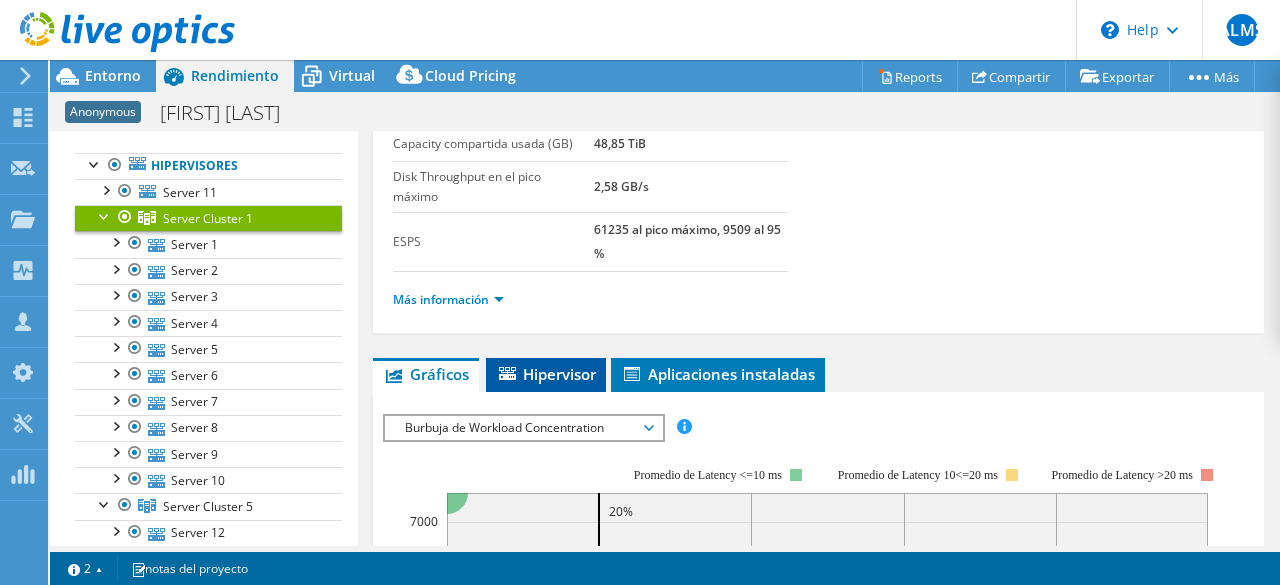 click on "Hipervisor" at bounding box center (546, 374) 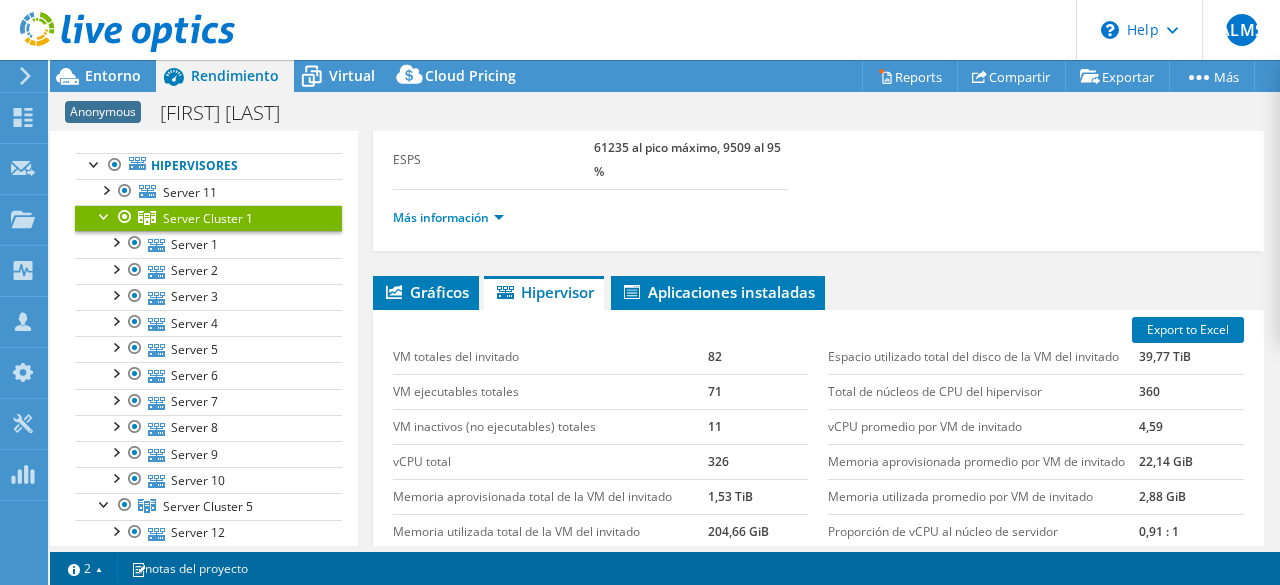 scroll, scrollTop: 288, scrollLeft: 0, axis: vertical 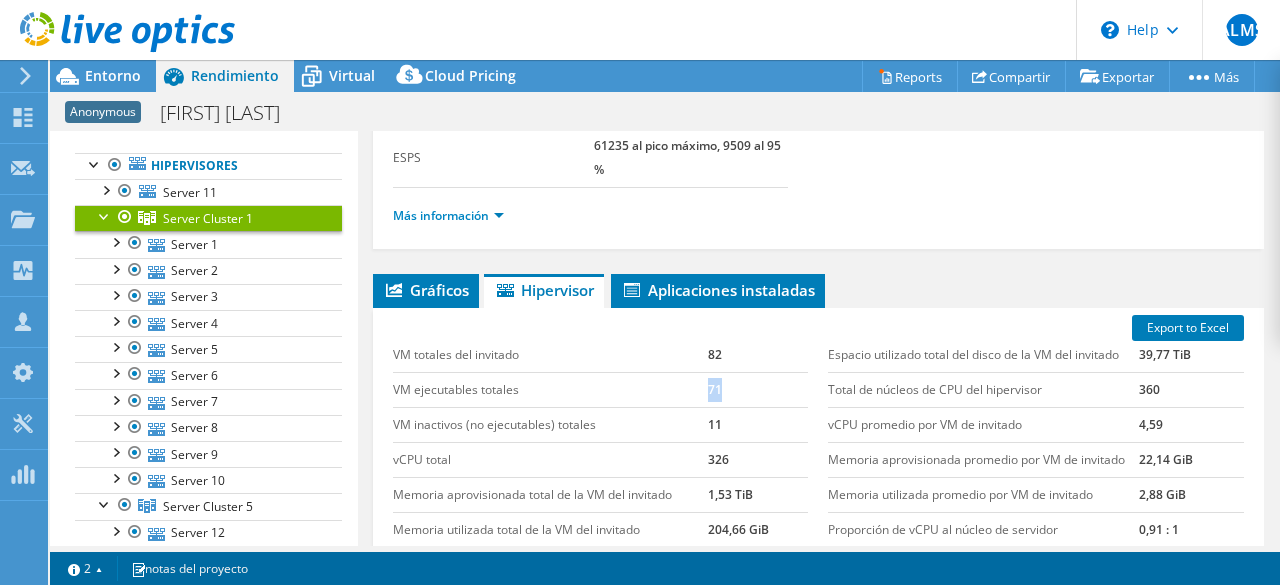 drag, startPoint x: 696, startPoint y: 379, endPoint x: 714, endPoint y: 381, distance: 18.110771 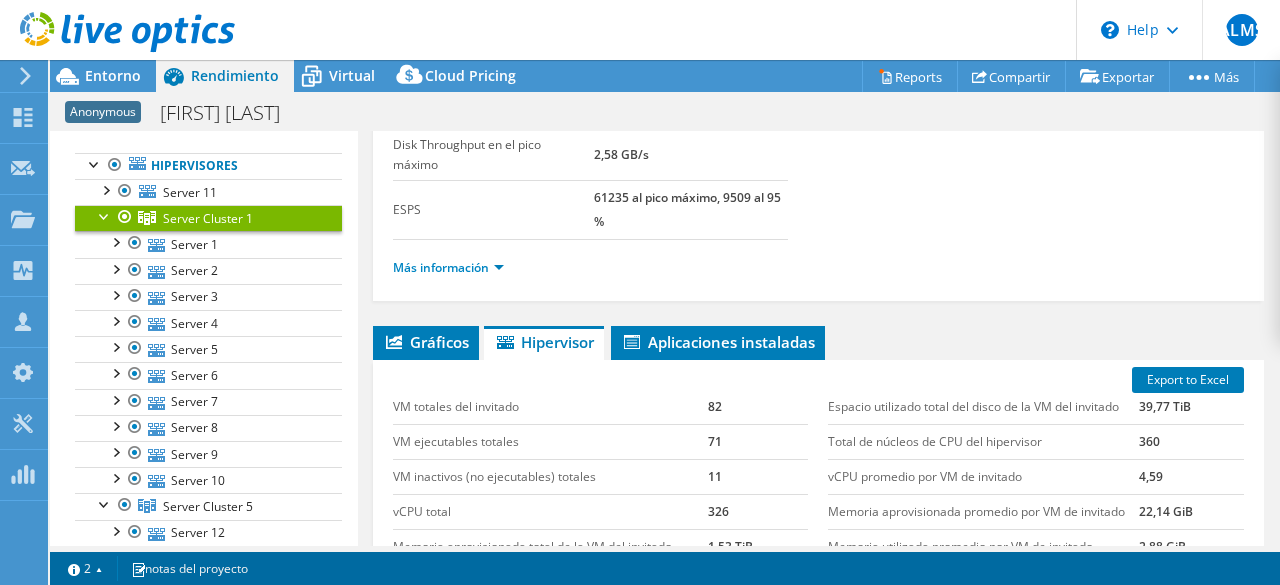 scroll, scrollTop: 235, scrollLeft: 0, axis: vertical 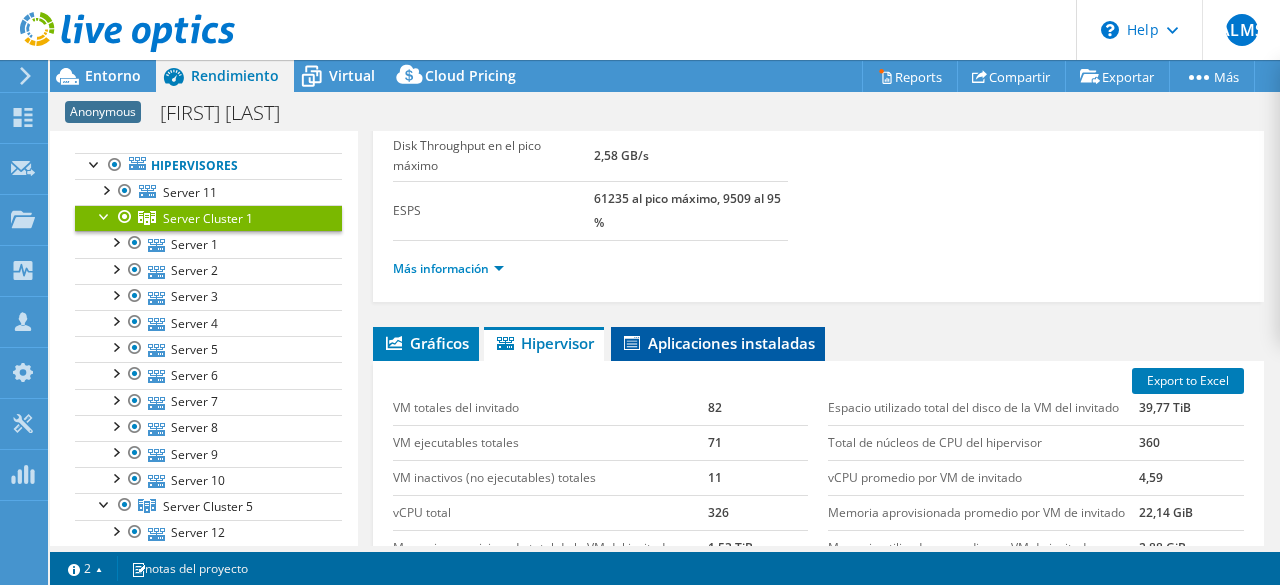 click on "Aplicaciones instaladas" at bounding box center [718, 343] 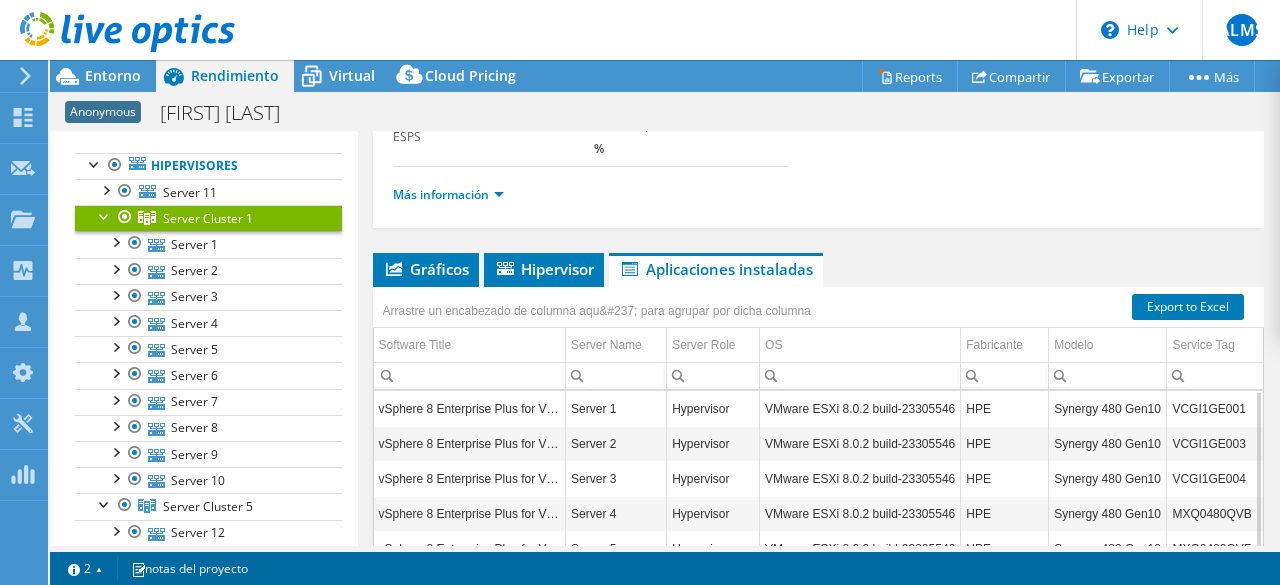 scroll, scrollTop: 318, scrollLeft: 0, axis: vertical 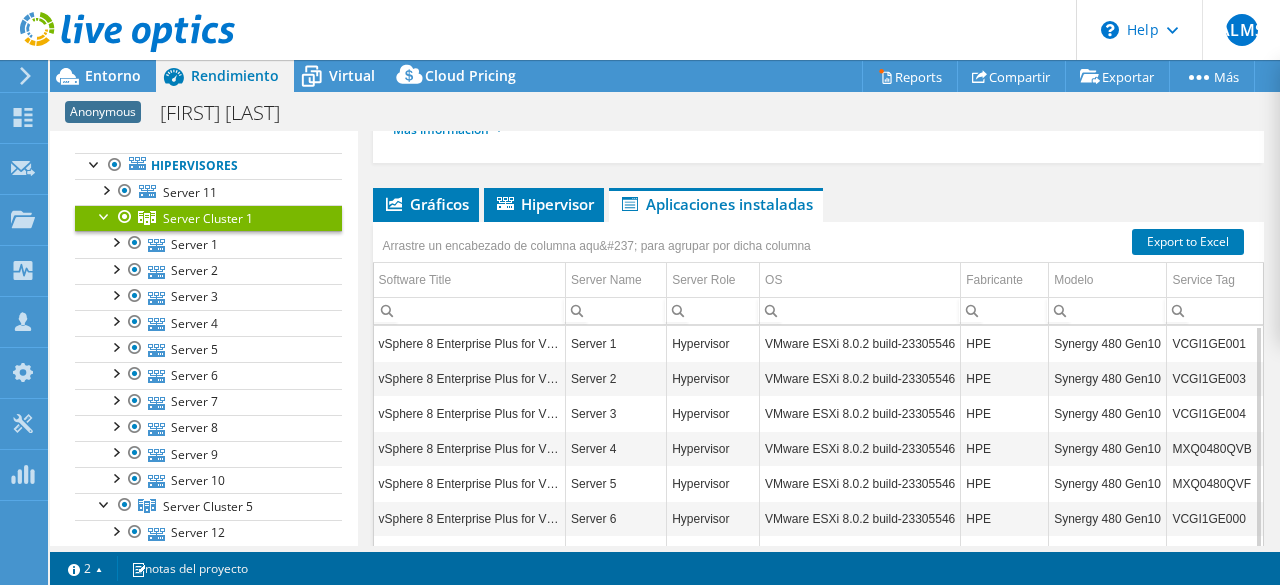 click on "VMware ESXi 8.0.2 build-23305546" at bounding box center [860, 343] 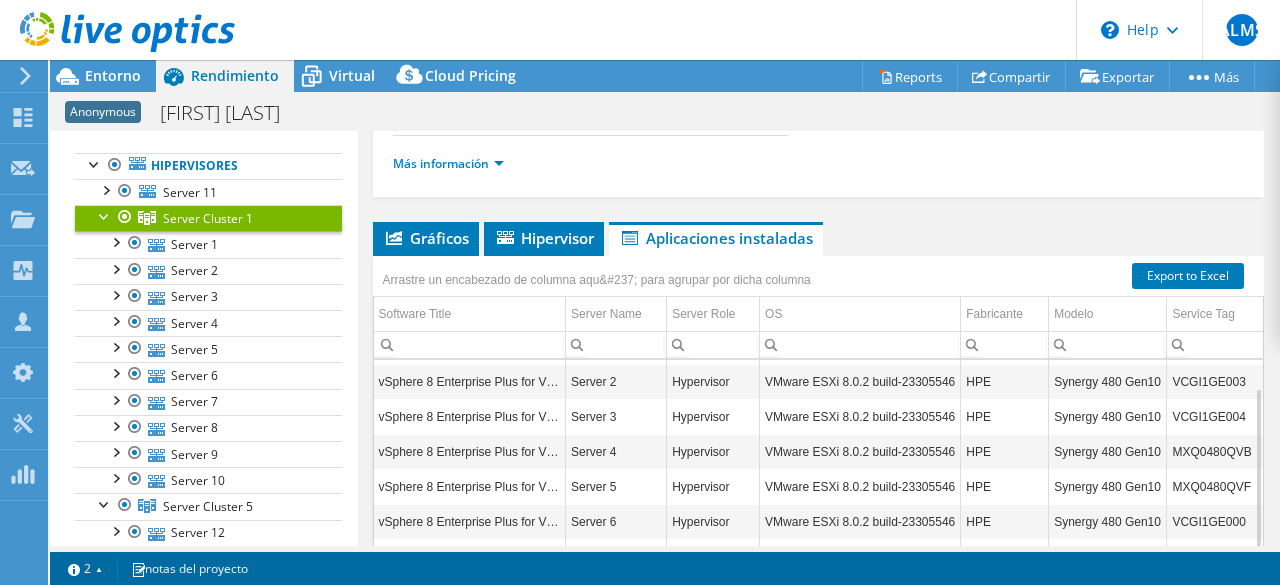 scroll, scrollTop: 33, scrollLeft: 0, axis: vertical 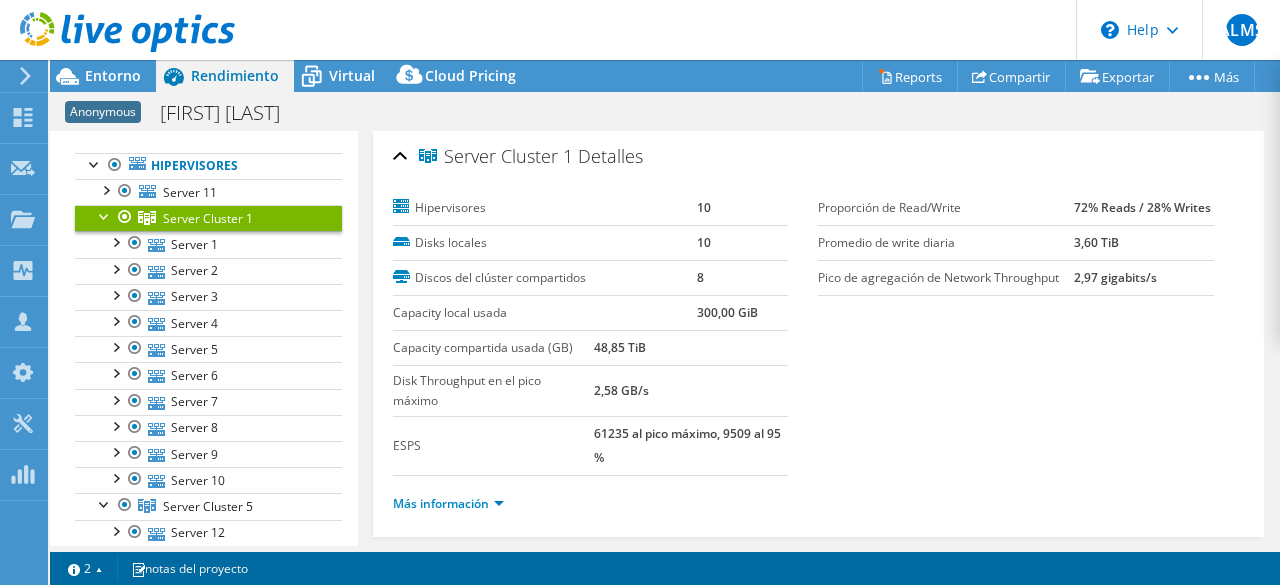 click on "Server Cluster 1
Detalles" at bounding box center [819, 157] 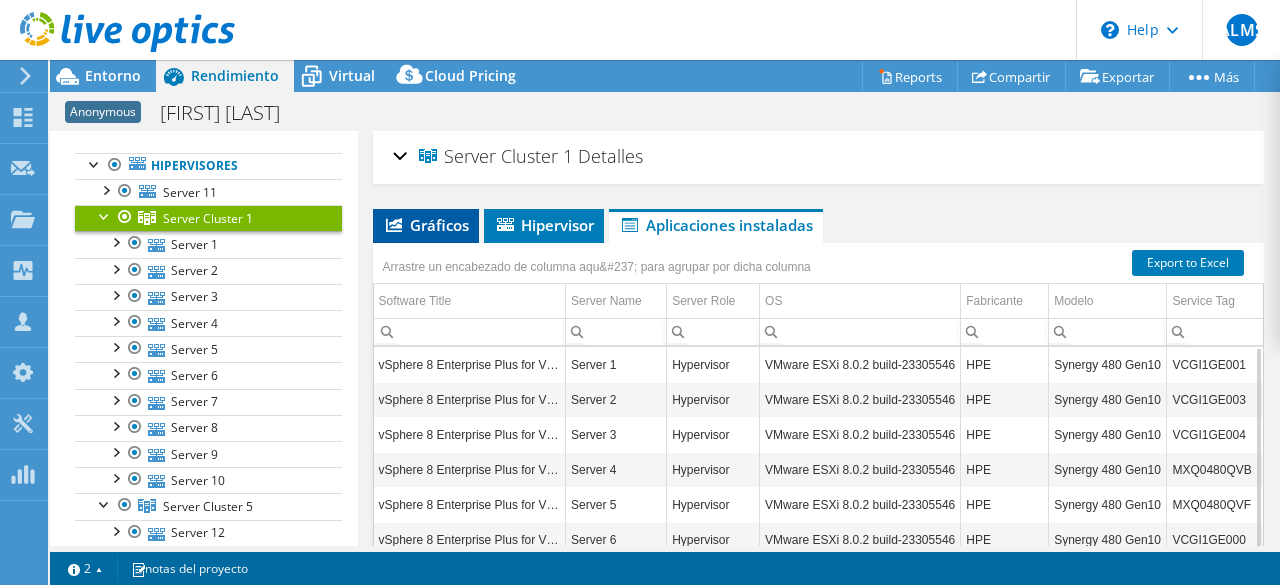 click on "Gráficos" at bounding box center (426, 226) 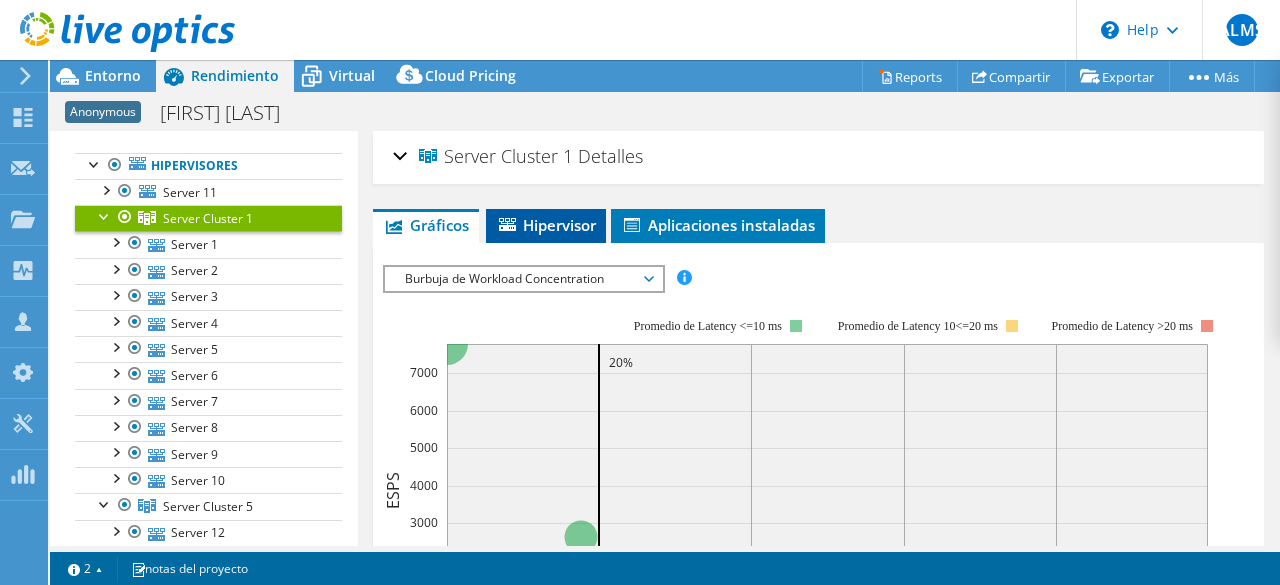 click on "Hipervisor" at bounding box center [546, 225] 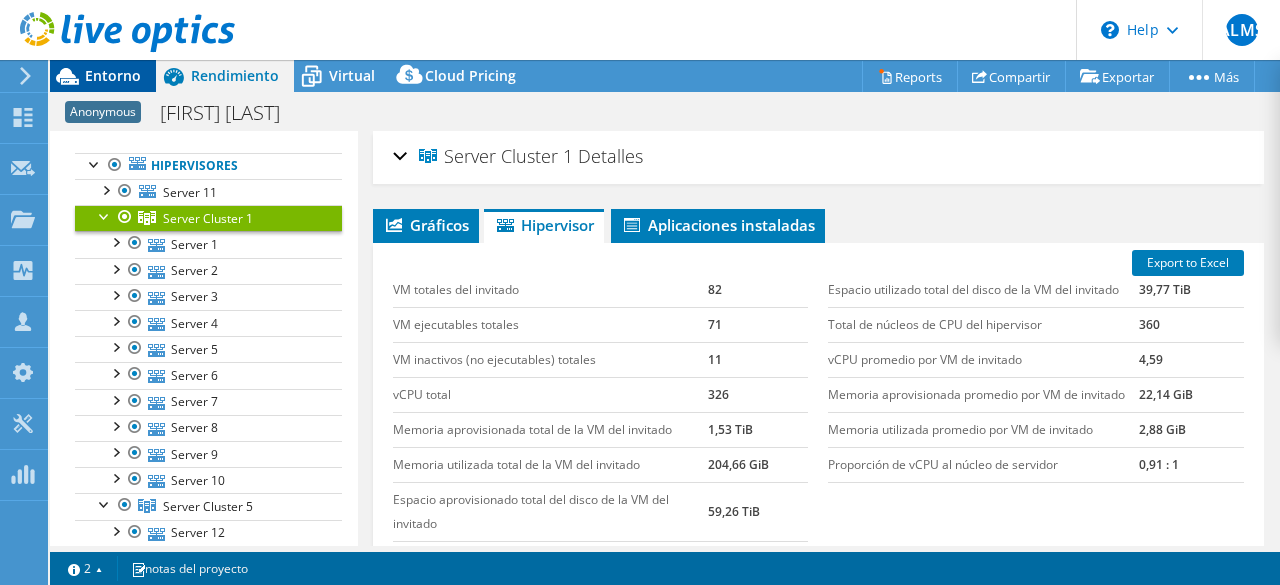 click on "Entorno" at bounding box center (113, 75) 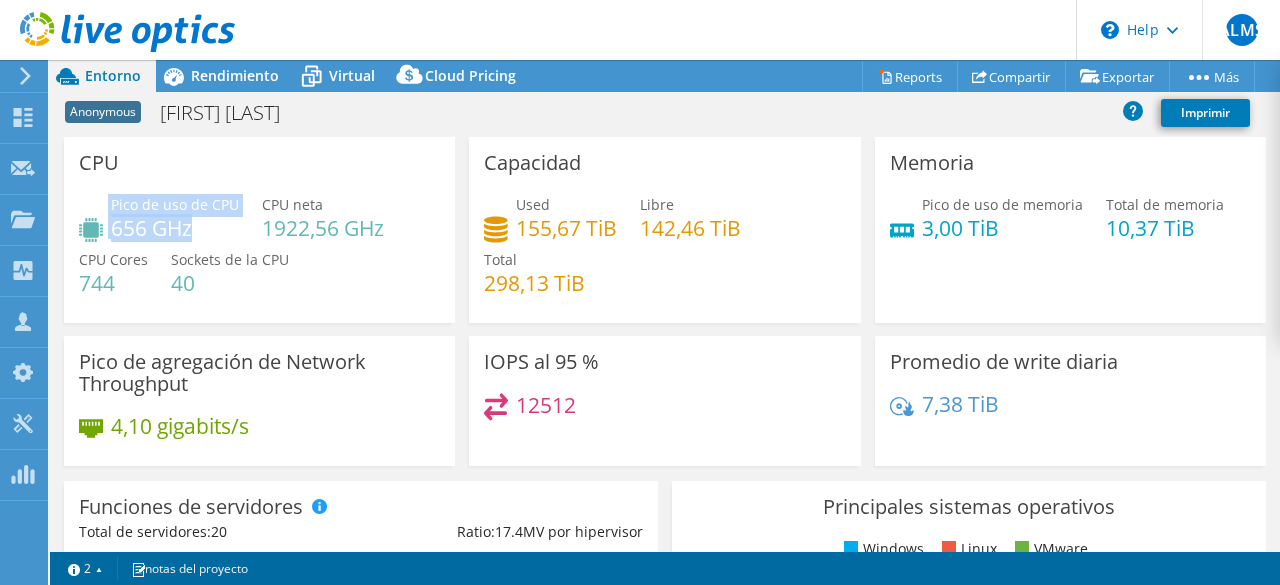 drag, startPoint x: 109, startPoint y: 231, endPoint x: 197, endPoint y: 233, distance: 88.02273 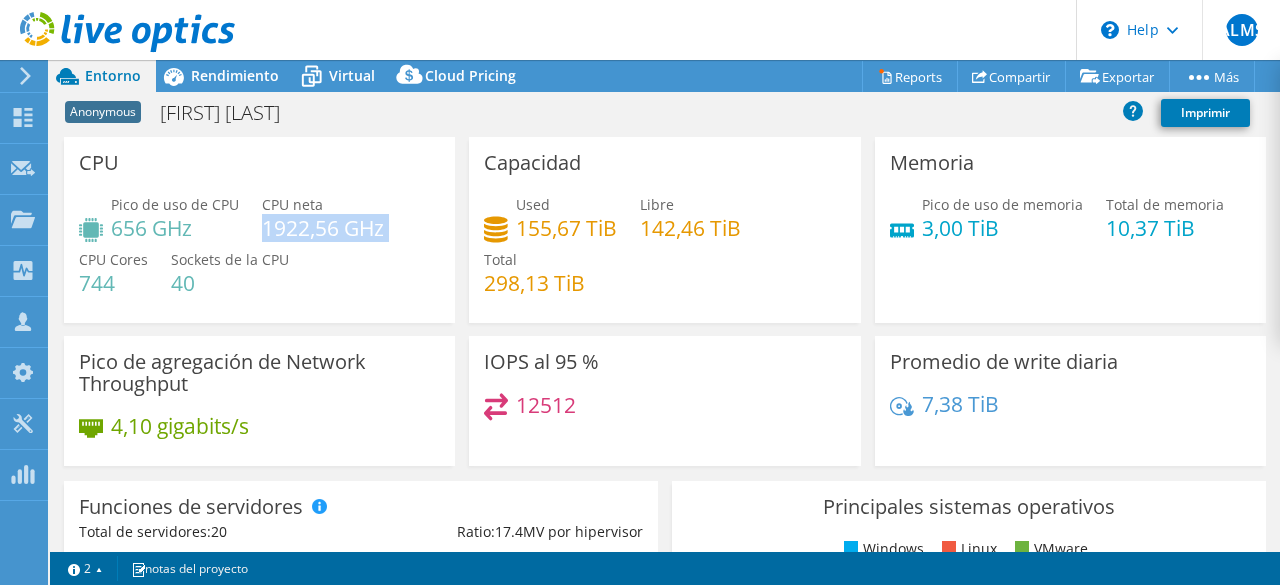 drag, startPoint x: 262, startPoint y: 228, endPoint x: 386, endPoint y: 240, distance: 124.57929 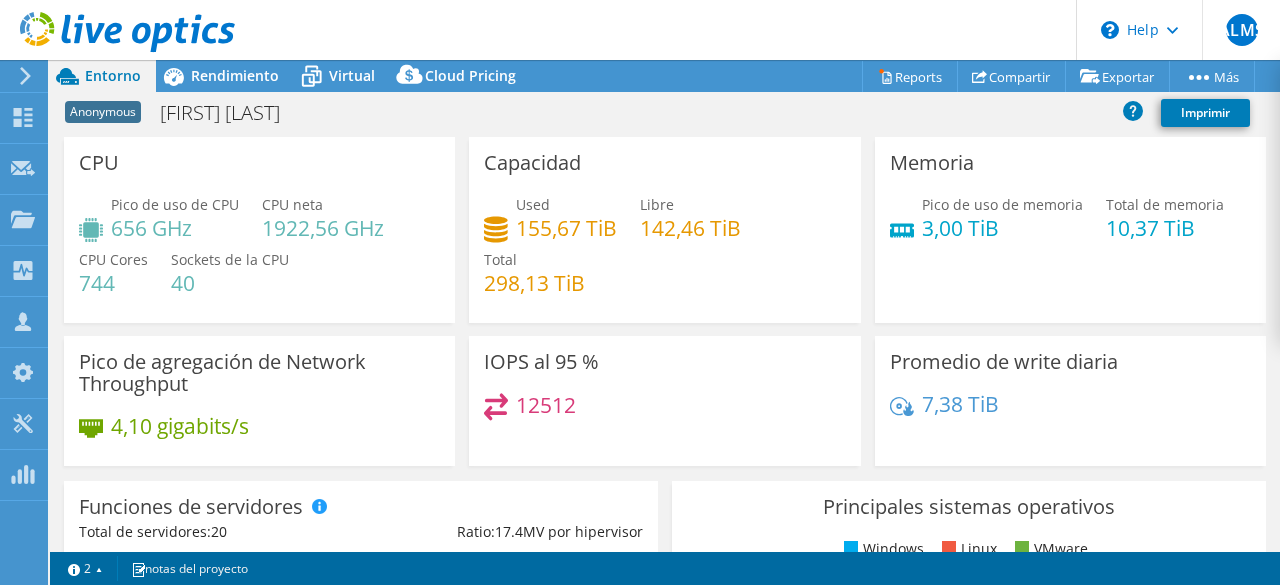 click on "CPU
Pico de uso de CPU
656 GHz
CPU neta
1922,56 GHz
CPU Cores
744
Sockets de la CPU
40" at bounding box center [259, 230] 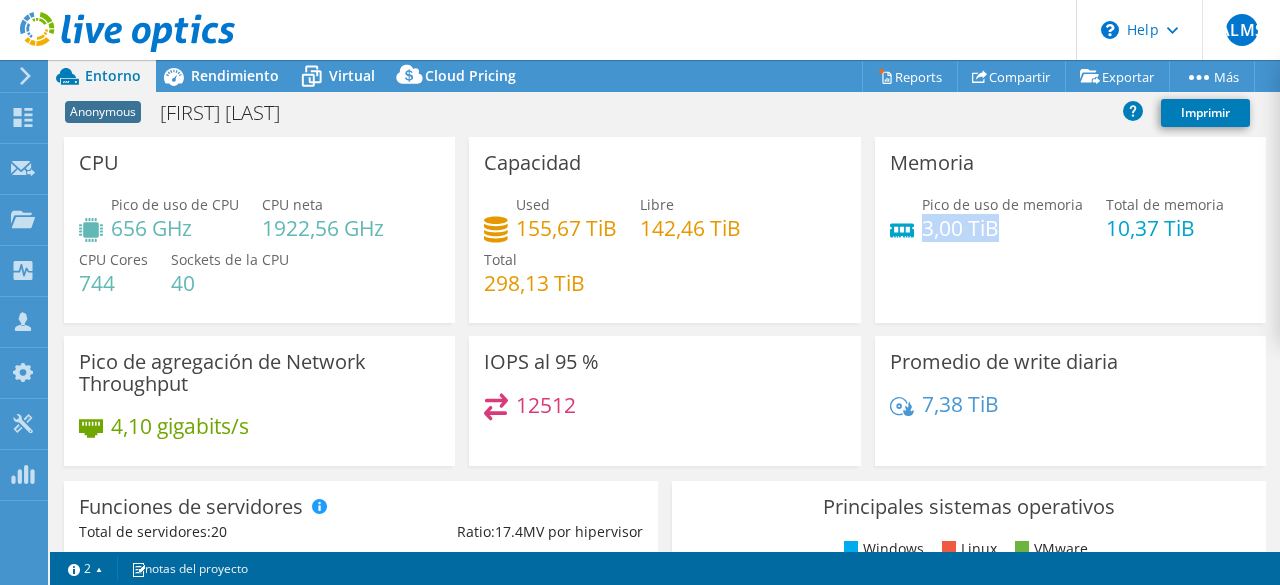 drag, startPoint x: 912, startPoint y: 228, endPoint x: 998, endPoint y: 219, distance: 86.46965 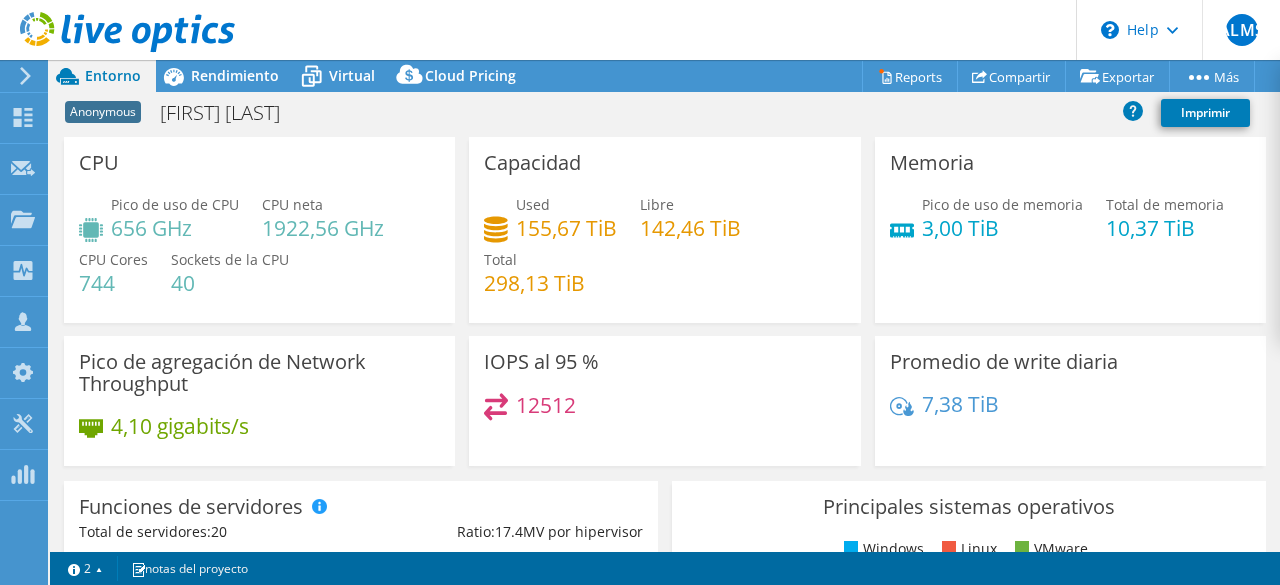 click on "Pico de uso de memoria
3,00 TiB
Total de memoria
10,37 TiB" at bounding box center (1070, 226) 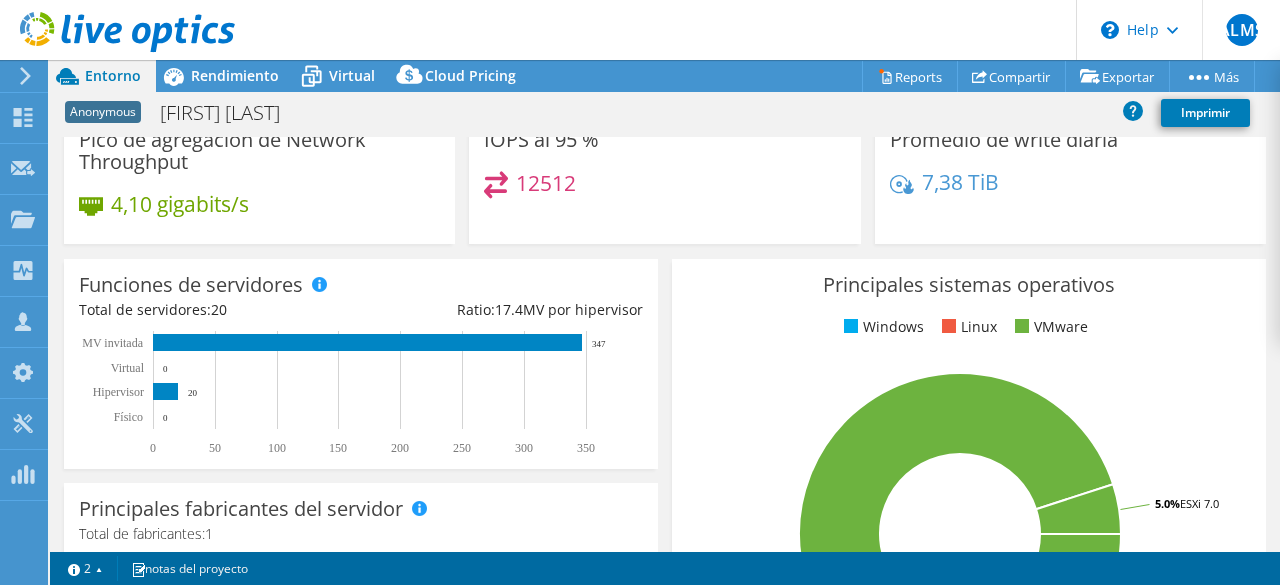 scroll, scrollTop: 224, scrollLeft: 0, axis: vertical 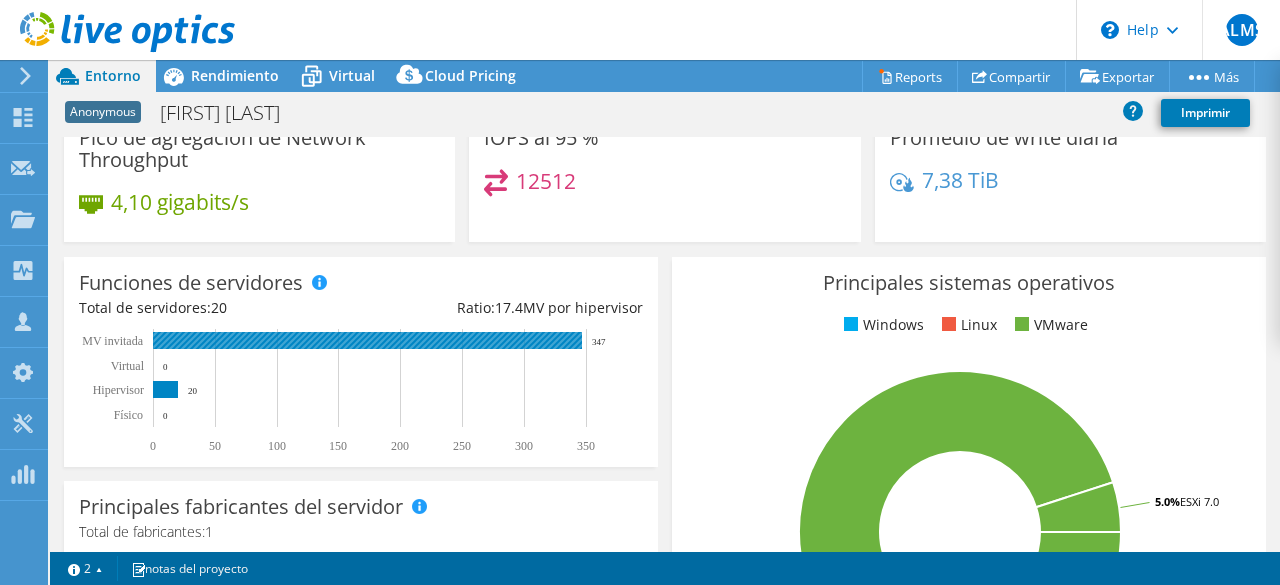 drag, startPoint x: 592, startPoint y: 339, endPoint x: 606, endPoint y: 340, distance: 14.035668 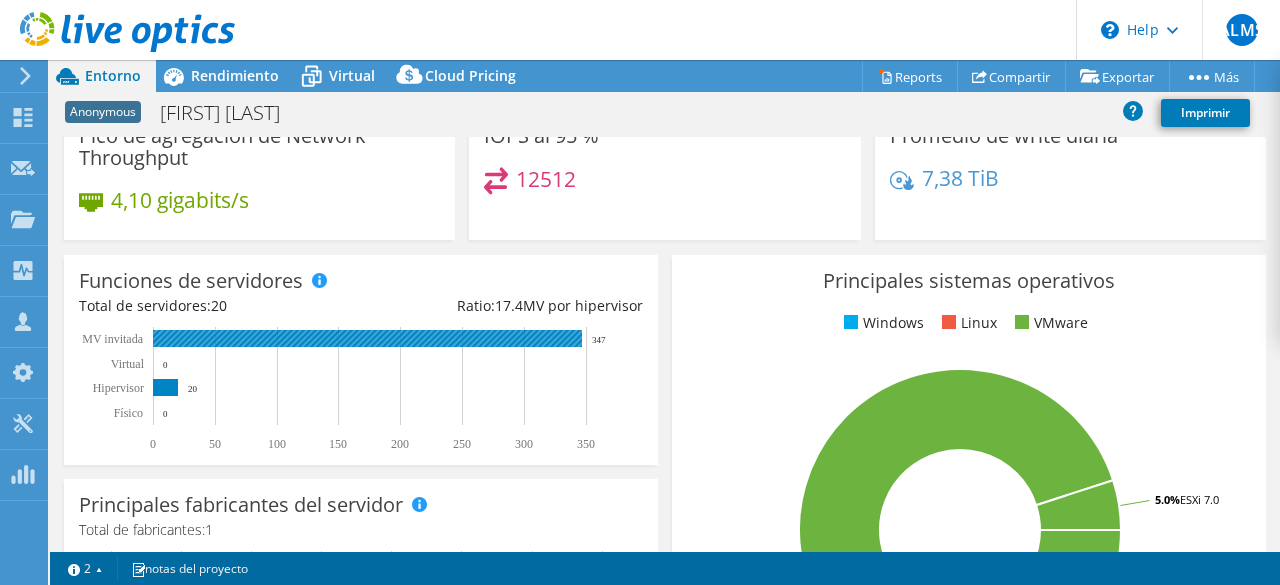 scroll, scrollTop: 0, scrollLeft: 0, axis: both 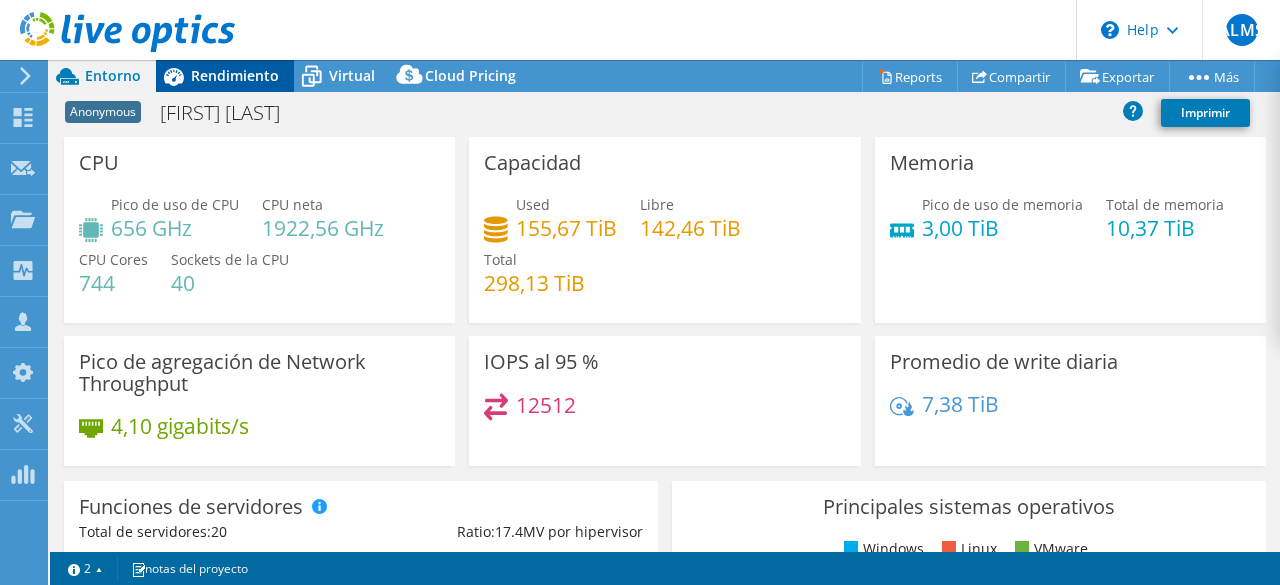 click on "Rendimiento" at bounding box center [235, 75] 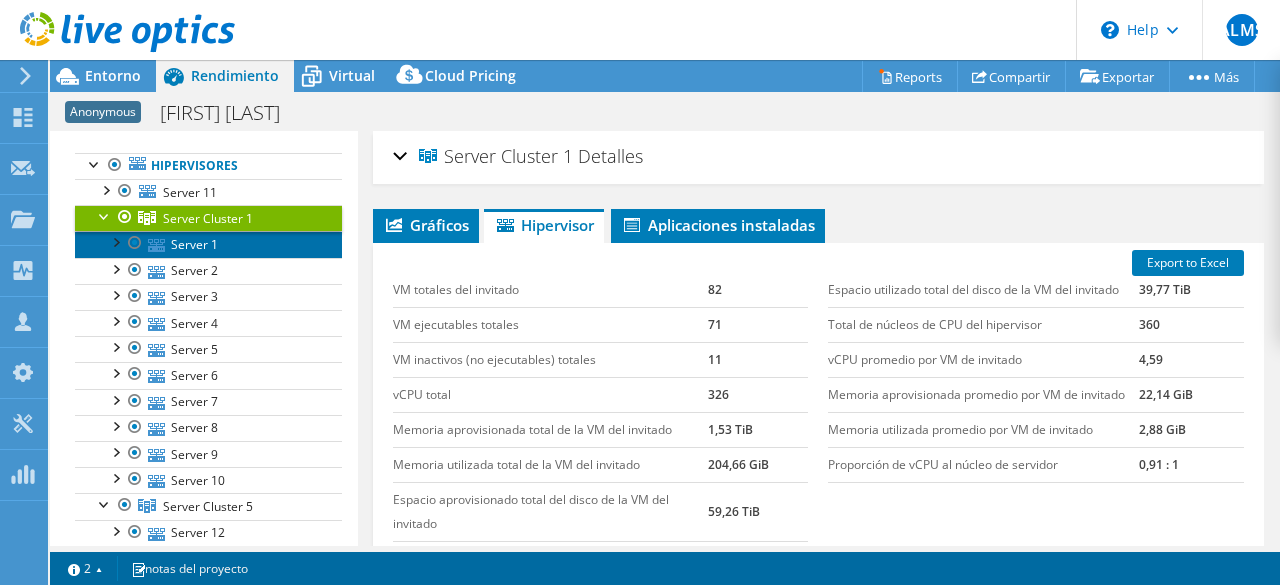 click on "Server 1" at bounding box center [208, 244] 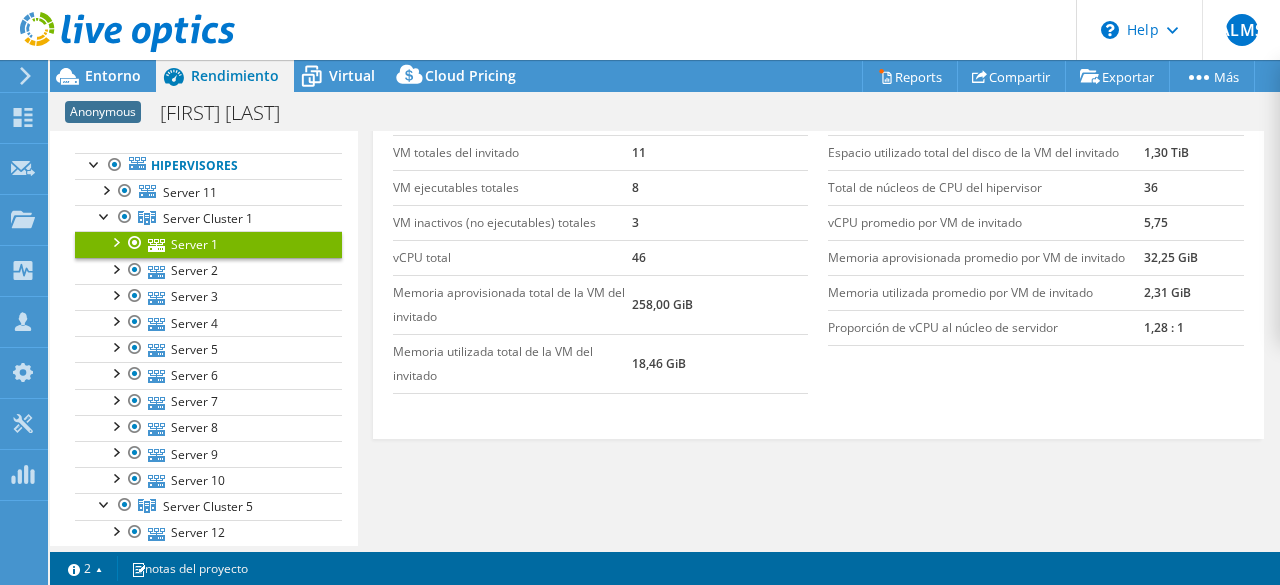 scroll, scrollTop: 0, scrollLeft: 0, axis: both 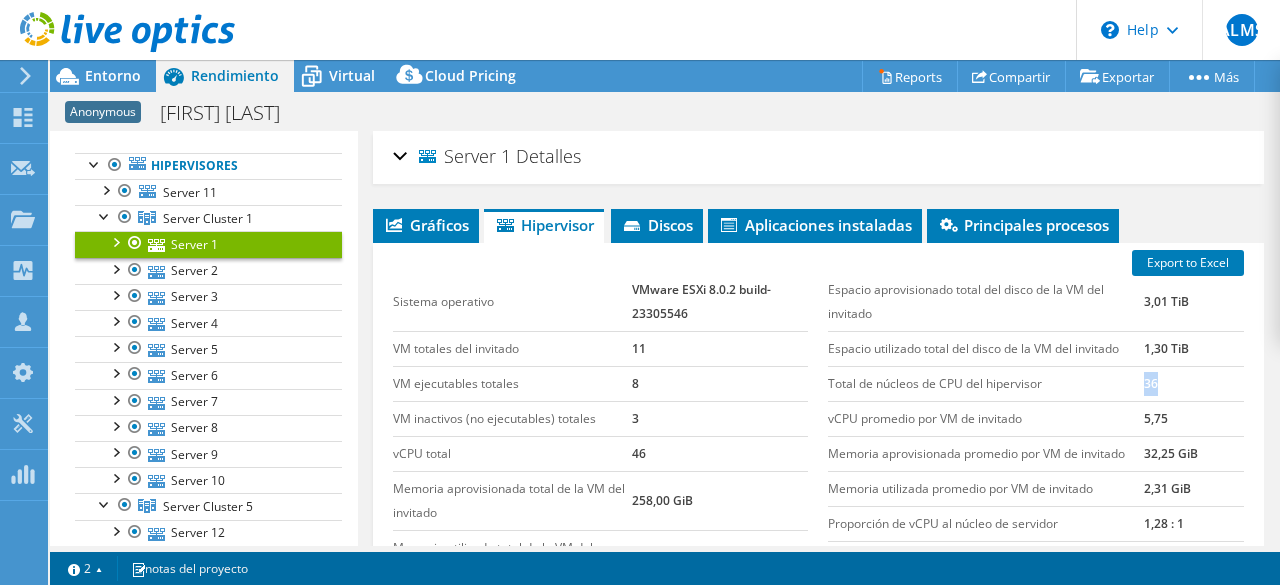 drag, startPoint x: 1121, startPoint y: 384, endPoint x: 1141, endPoint y: 375, distance: 21.931713 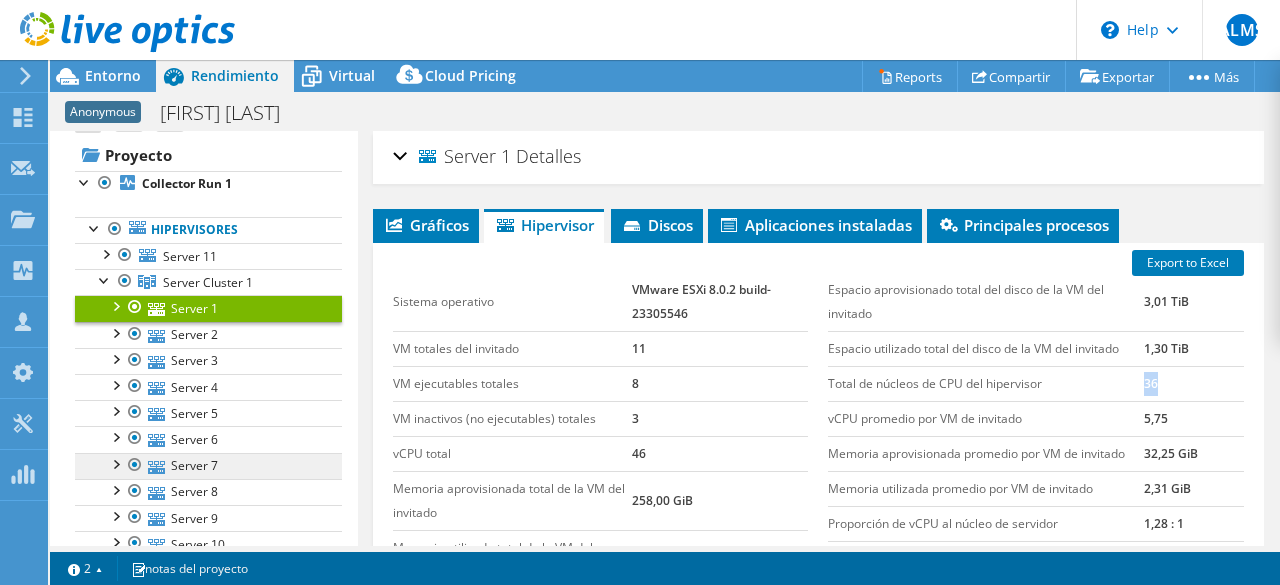 scroll, scrollTop: 0, scrollLeft: 0, axis: both 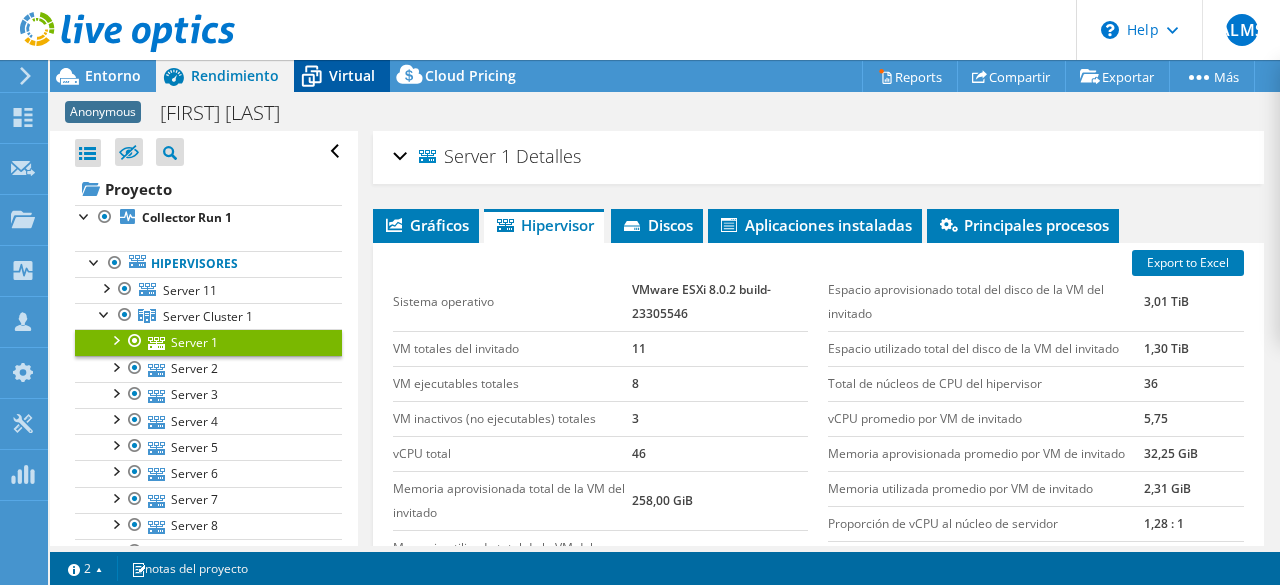 click on "Virtual" at bounding box center [352, 75] 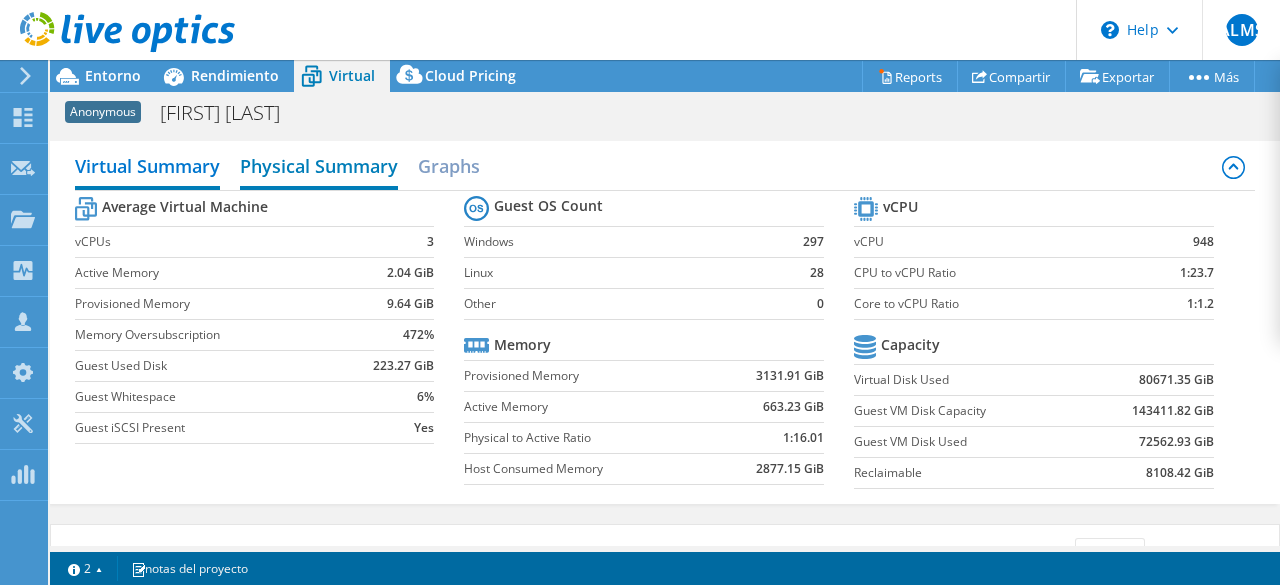 click on "Physical Summary" at bounding box center (319, 168) 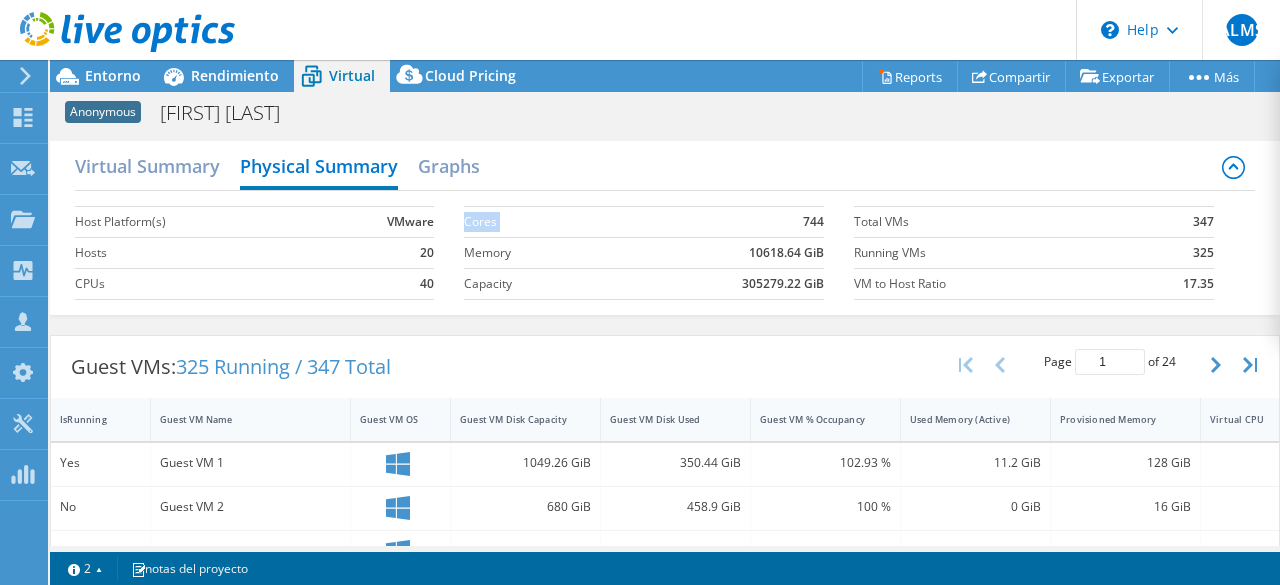 drag, startPoint x: 794, startPoint y: 223, endPoint x: 815, endPoint y: 221, distance: 21.095022 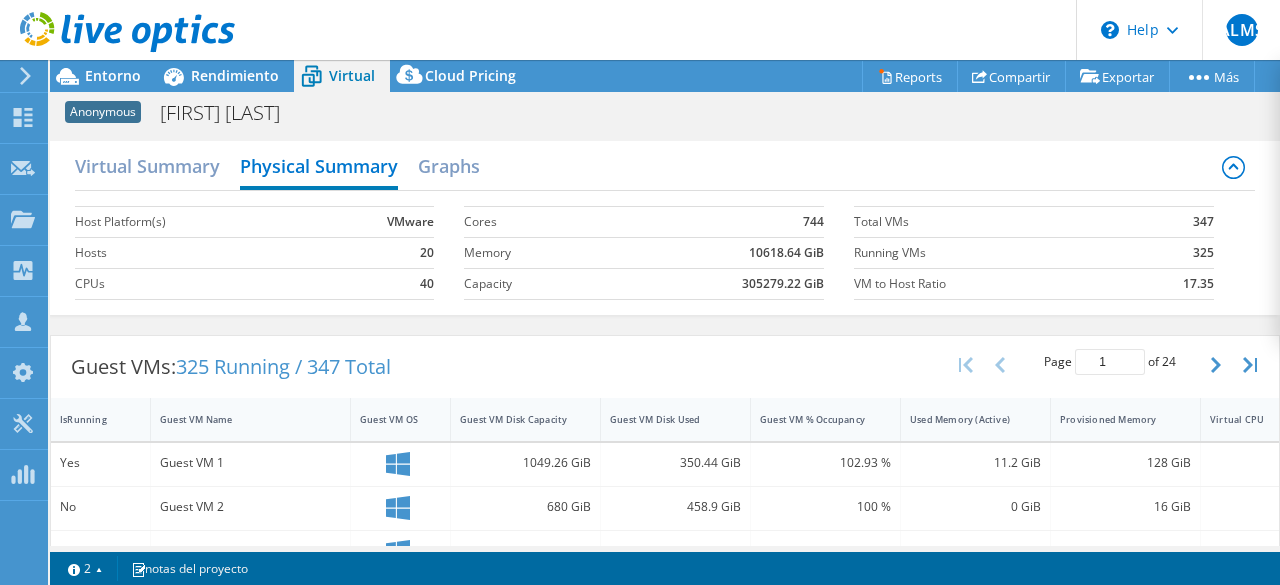 click on "Guest VMs:  325 Running / 347 Total Page   1   of   24 5 rows 10 rows 20 rows 25 rows 50 rows 100 rows IsRunning Guest VM Name Guest VM OS Guest VM Disk Capacity Guest VM Disk Used Guest VM % Occupancy Used Memory (Active) Provisioned Memory Virtual CPU Platform Yes Guest VM 1 1049.26 GiB 350.44 GiB 102.93 % 11.2 GiB 128 GiB 8 VMware No Guest VM 2 680 GiB 458.9 GiB 100 % 0 GiB 16 GiB 4 VMware Yes Guest VM 3 169.75 GiB 37.23 GiB 96.95 % 0.58 GiB 8 GiB 2 VMware Yes Guest VM 4 109.75 GiB 30.03 GiB 99.14 % 4.7 GiB 16 GiB 4 VMware Yes Guest VM 5 120.95 GiB 12.87 GiB 8.04 % 0.35 GiB 26 GiB 8 VMware No Guest VM 6 100 GiB 16.89 GiB 100 % 0 GiB 8 GiB 2 VMware Yes Guest VM 7 409.63 GiB 183.86 GiB 101.26 % 1.03 GiB 32 GiB 16 VMware Yes Guest VM 8 99.4 GiB 21.05 GiB 103.53 % 0.6 GiB 8 GiB 2 VMware Yes Guest VM 9 109.75 GiB 29.89 GiB 93.74 % 0.54 GiB 8 GiB 2 VMware No Guest VM 10 40 GiB 7.41 GiB 100 % 0 GiB 8 GiB 4 VMware Yes Guest VM 11 154.75 GiB 45.26 GiB 106 % 2.17 GiB 32 GiB 4 VMware Yes Guest VM 12 89.32 GiB 96.95 %" at bounding box center (665, 724) 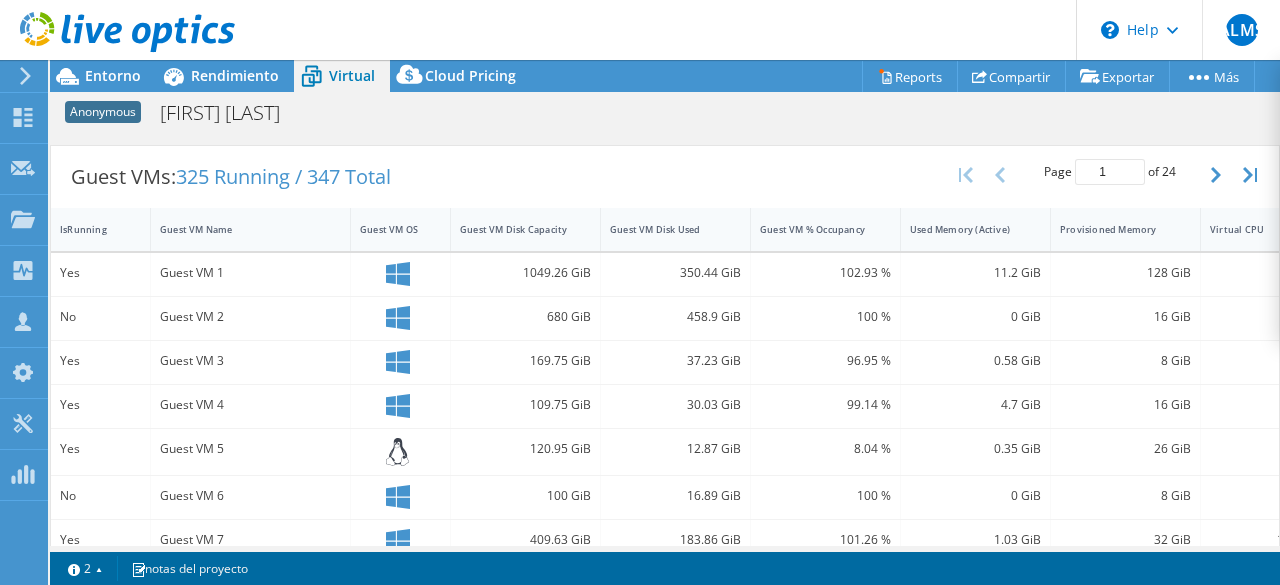 scroll, scrollTop: 190, scrollLeft: 0, axis: vertical 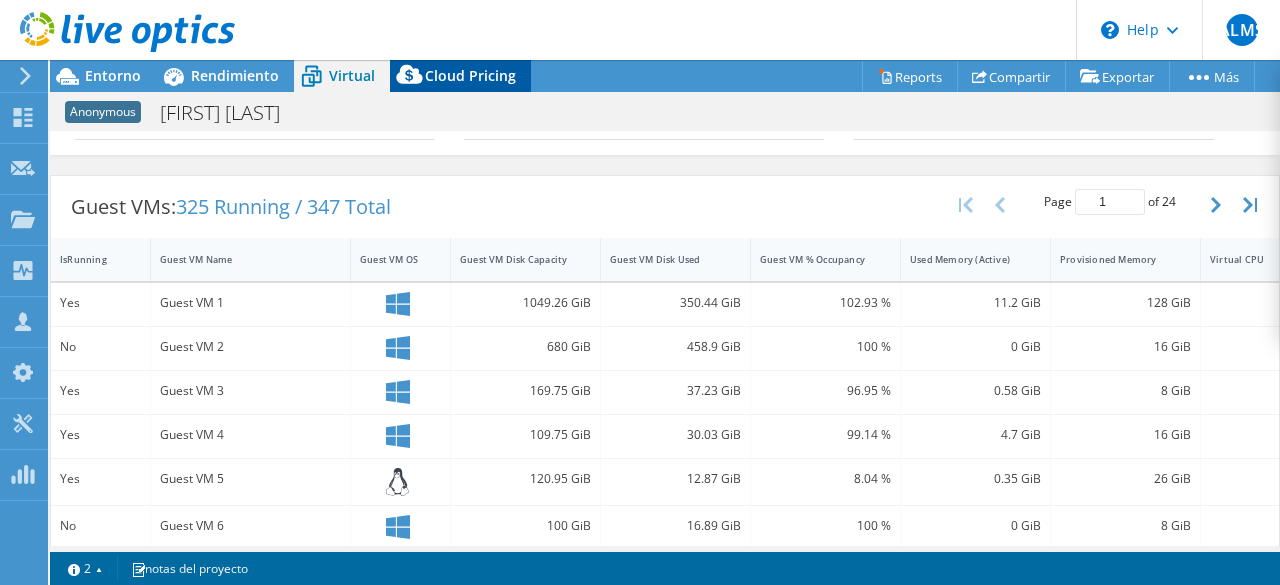 click on "Cloud Pricing" at bounding box center [470, 75] 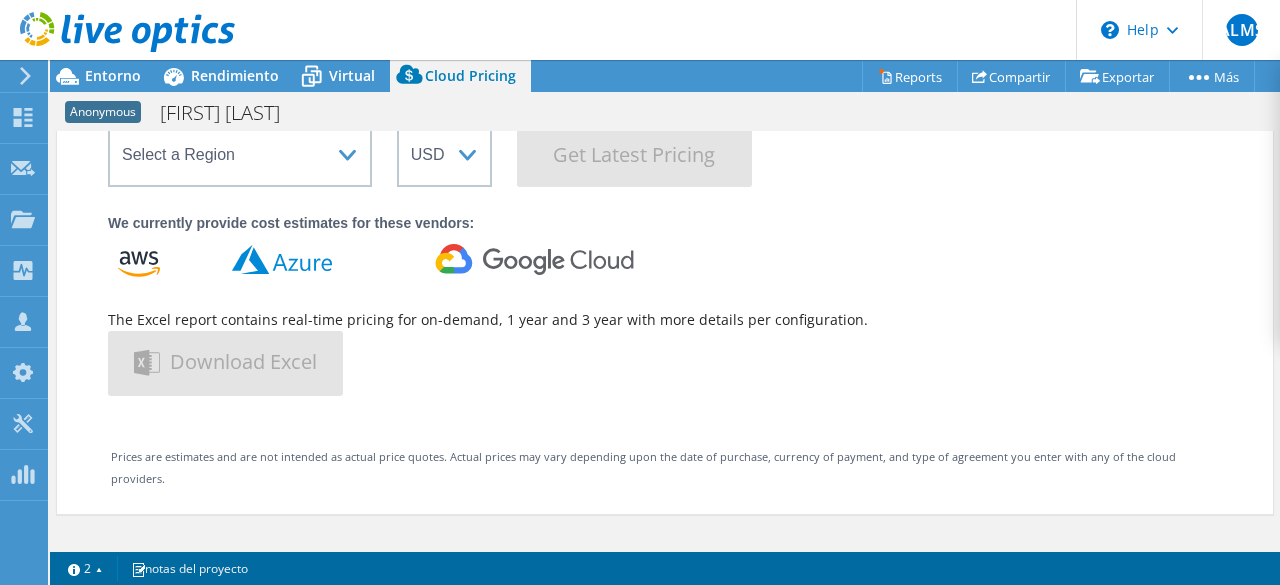 scroll, scrollTop: 0, scrollLeft: 0, axis: both 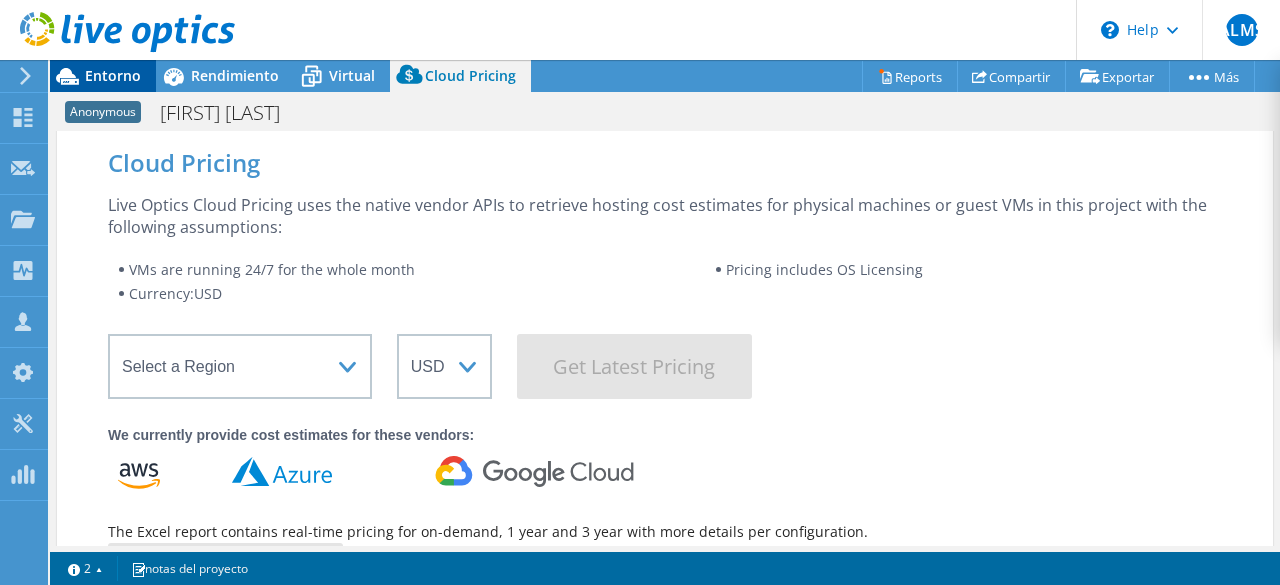 click on "Entorno" at bounding box center [113, 75] 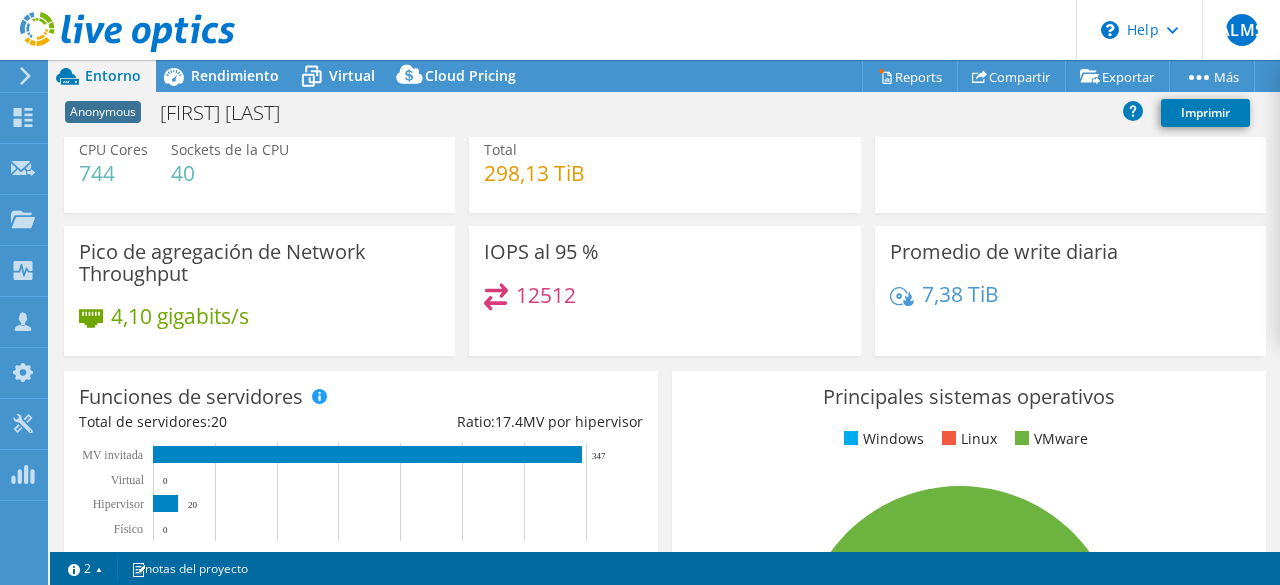 scroll, scrollTop: 111, scrollLeft: 0, axis: vertical 